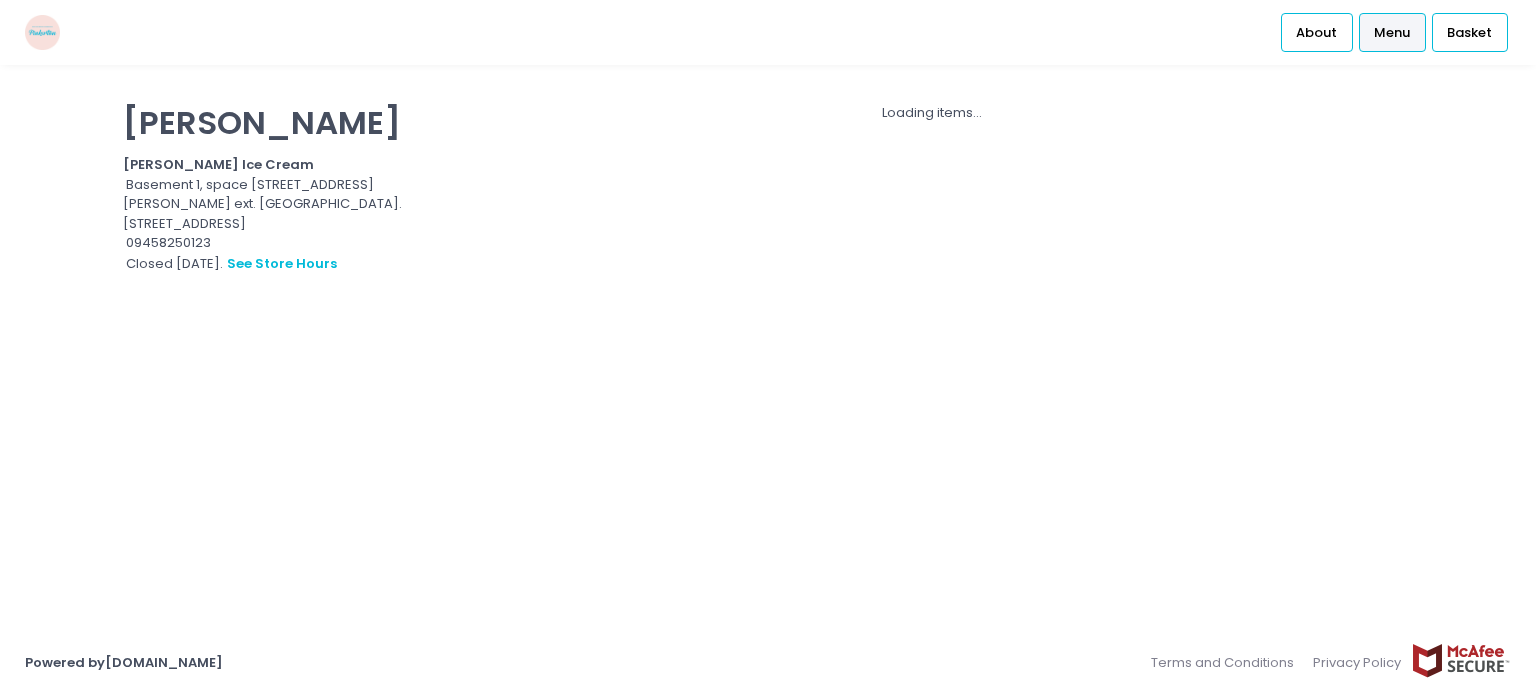 scroll, scrollTop: 0, scrollLeft: 0, axis: both 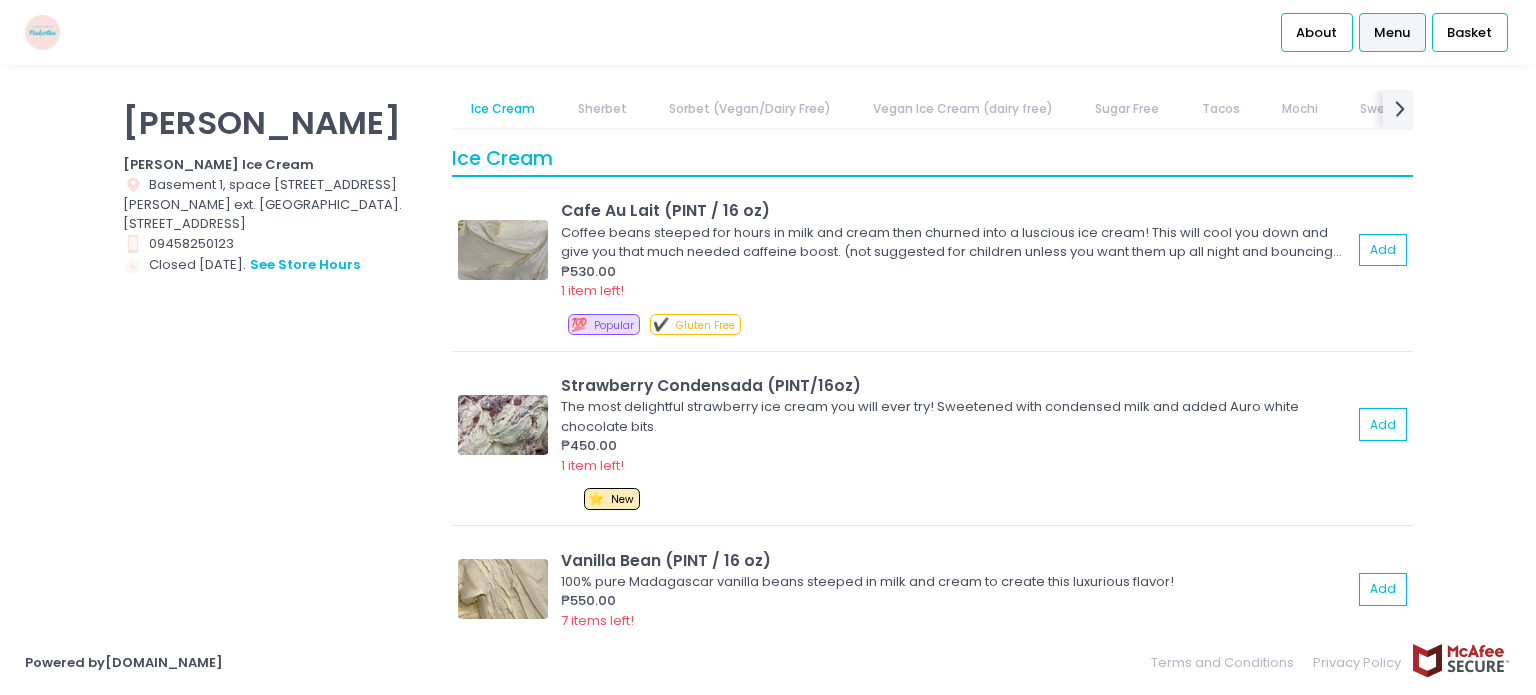 click at bounding box center (42, 32) 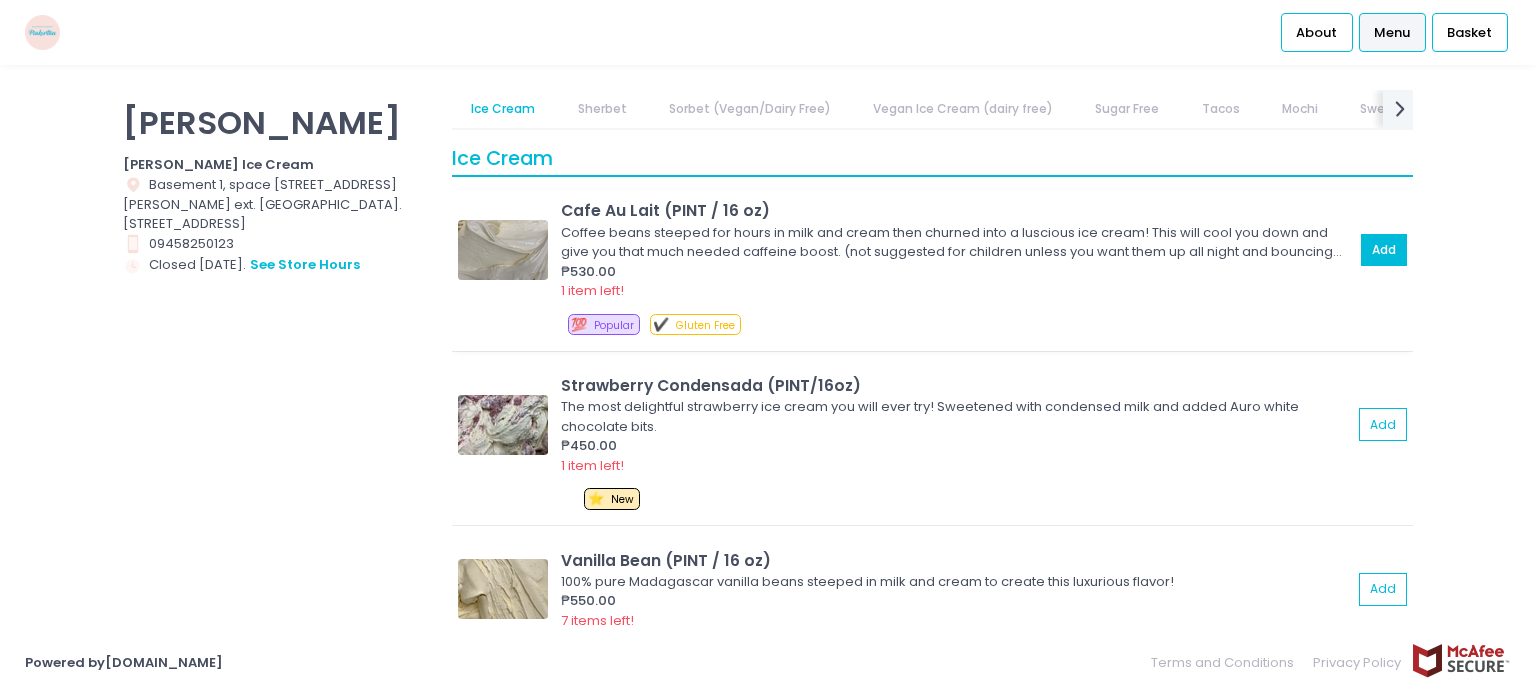 click on "Add" at bounding box center [1384, 250] 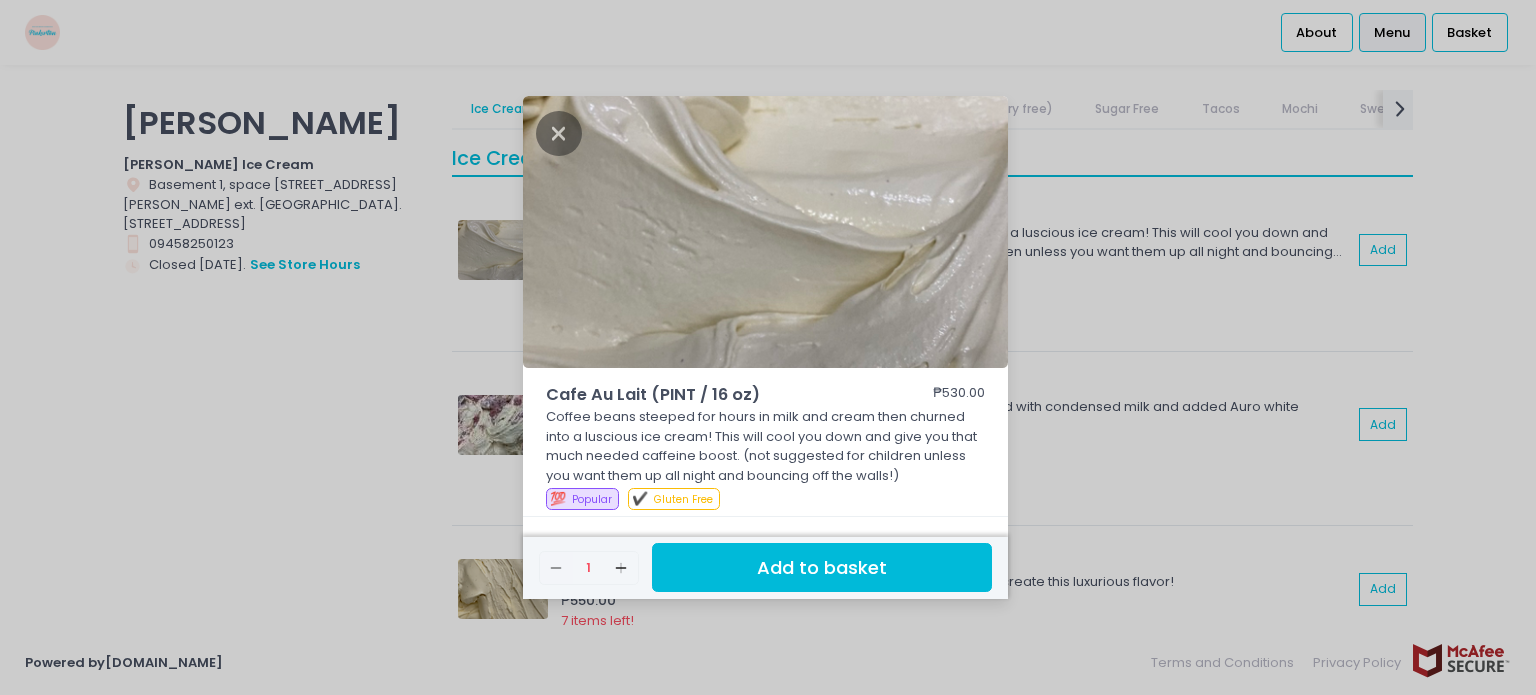 click on "Add to basket" at bounding box center [822, 567] 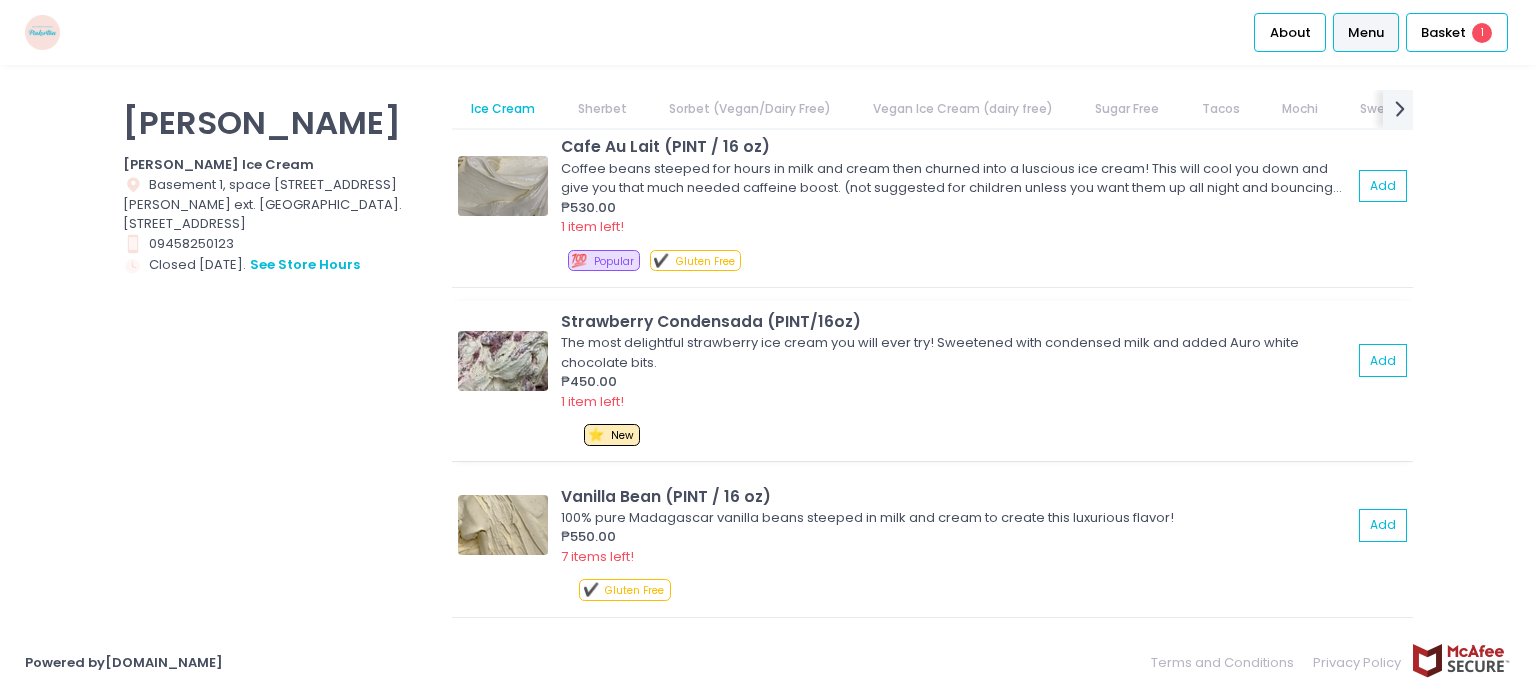 scroll, scrollTop: 100, scrollLeft: 0, axis: vertical 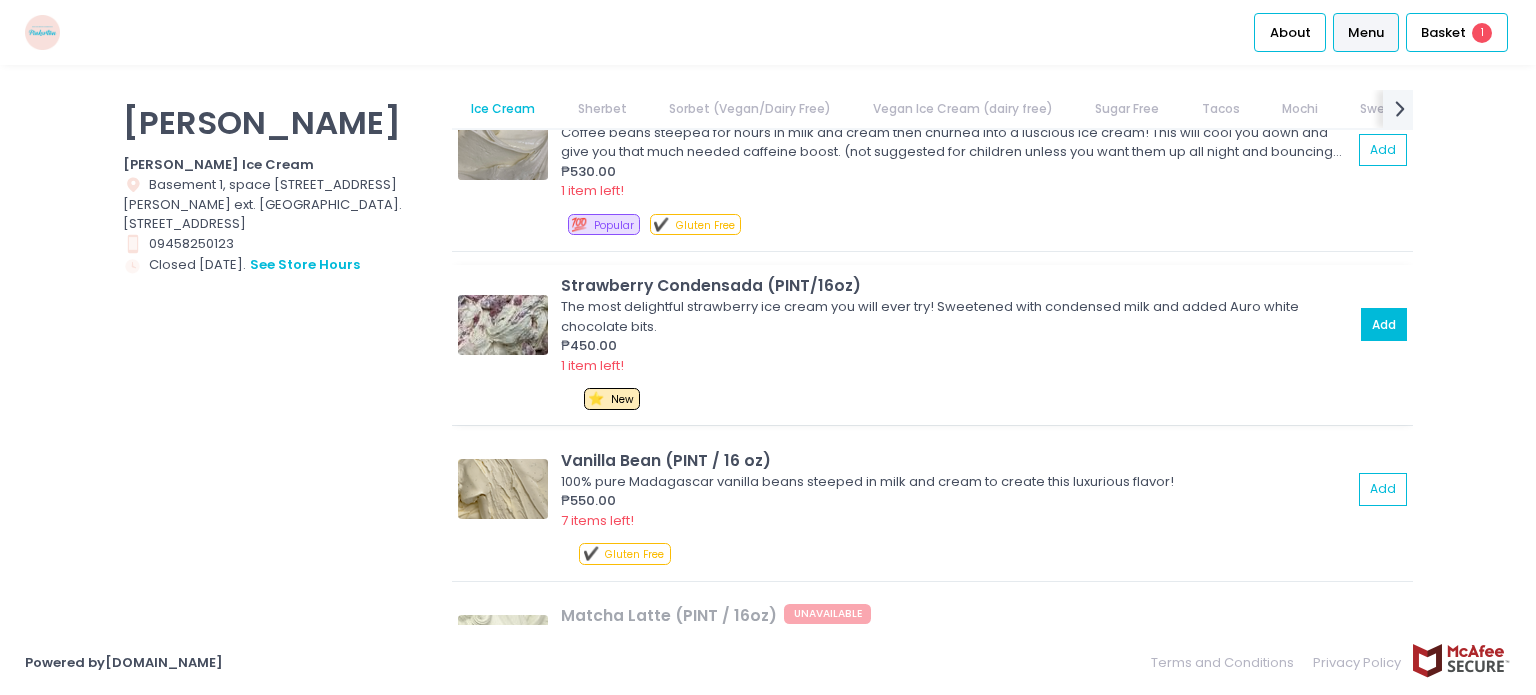 click on "Add" at bounding box center (1384, 324) 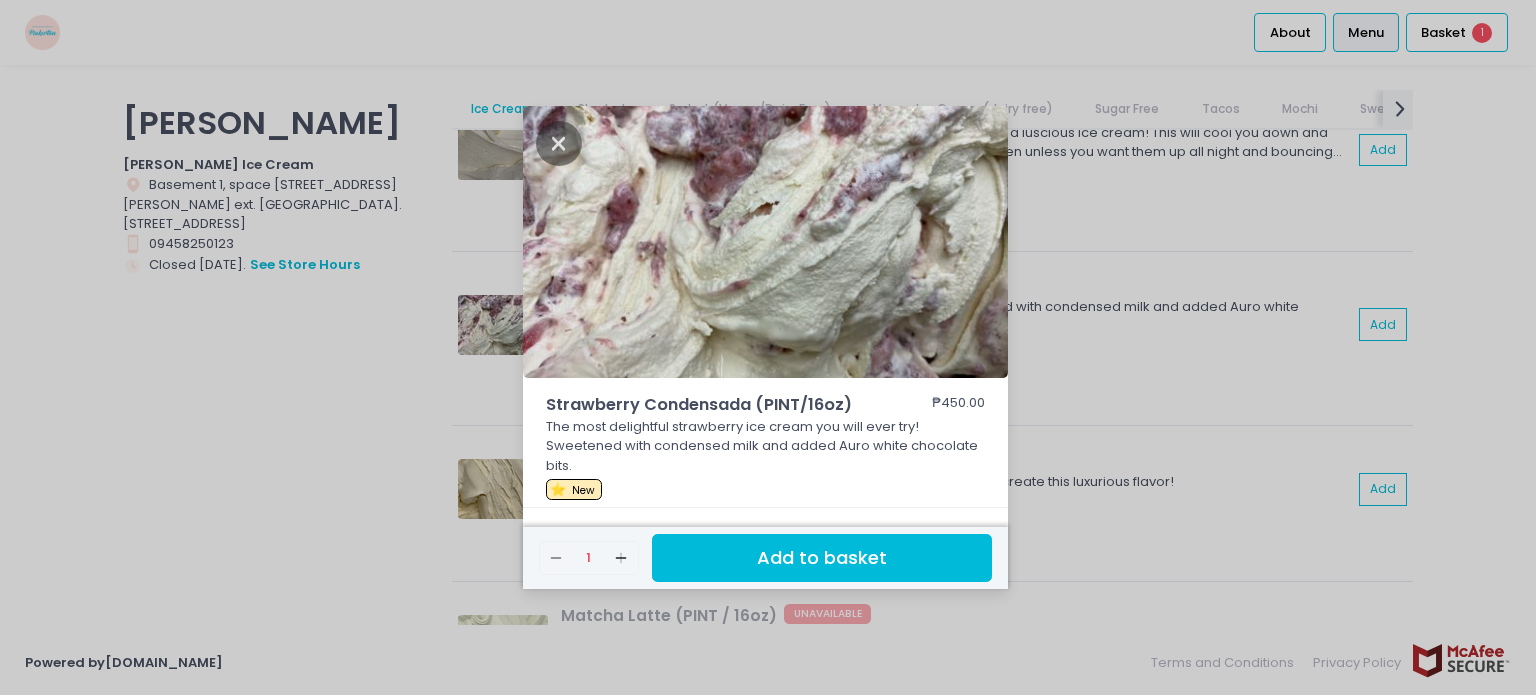 click on "Add to basket" at bounding box center (822, 558) 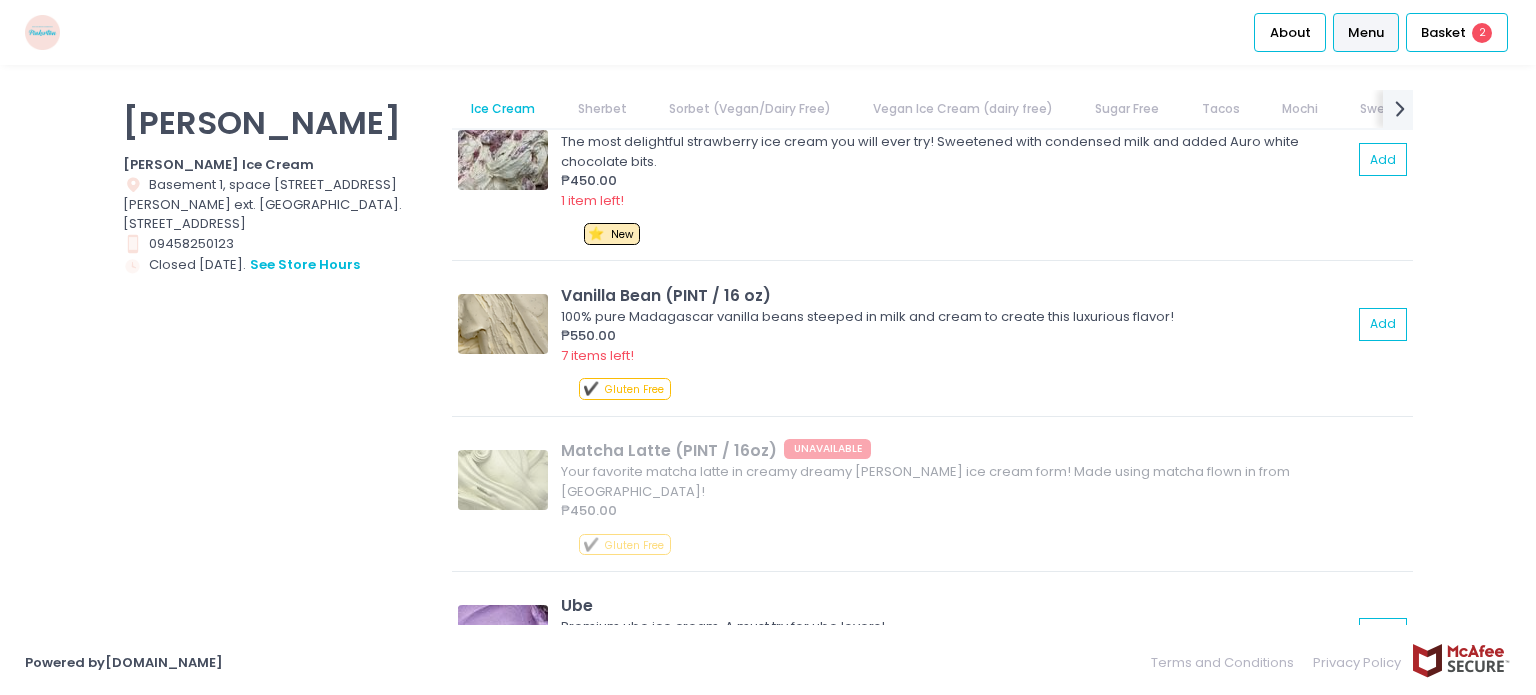 scroll, scrollTop: 300, scrollLeft: 0, axis: vertical 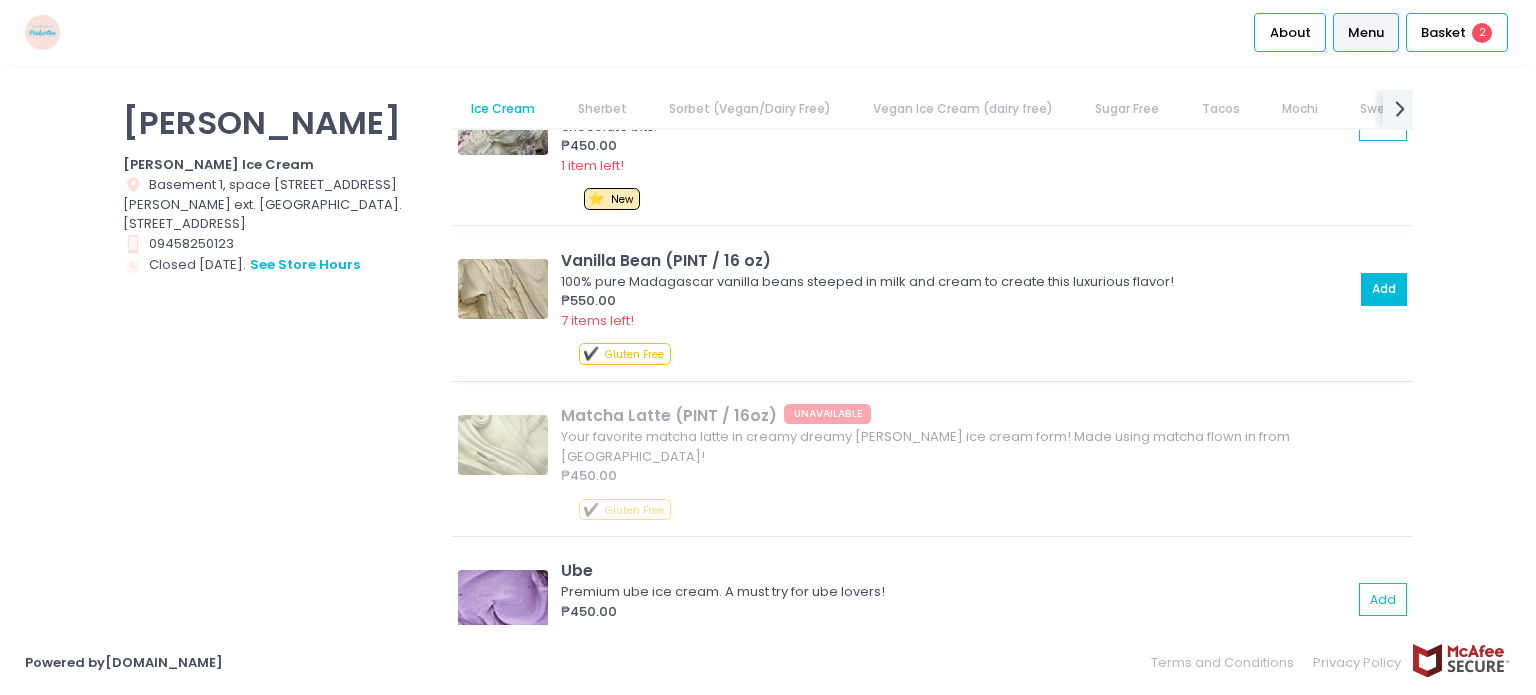 click on "Add" at bounding box center (1384, 289) 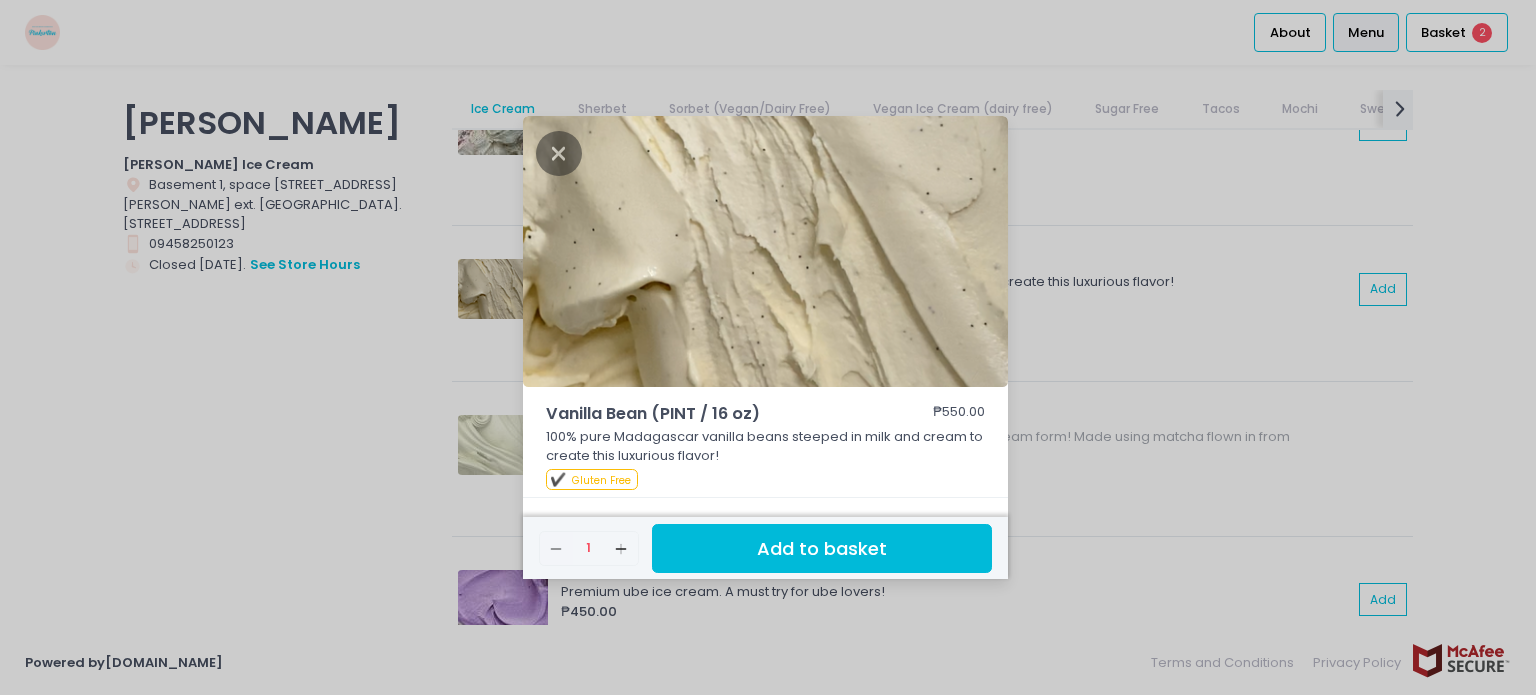 click on "Add to basket" at bounding box center (822, 548) 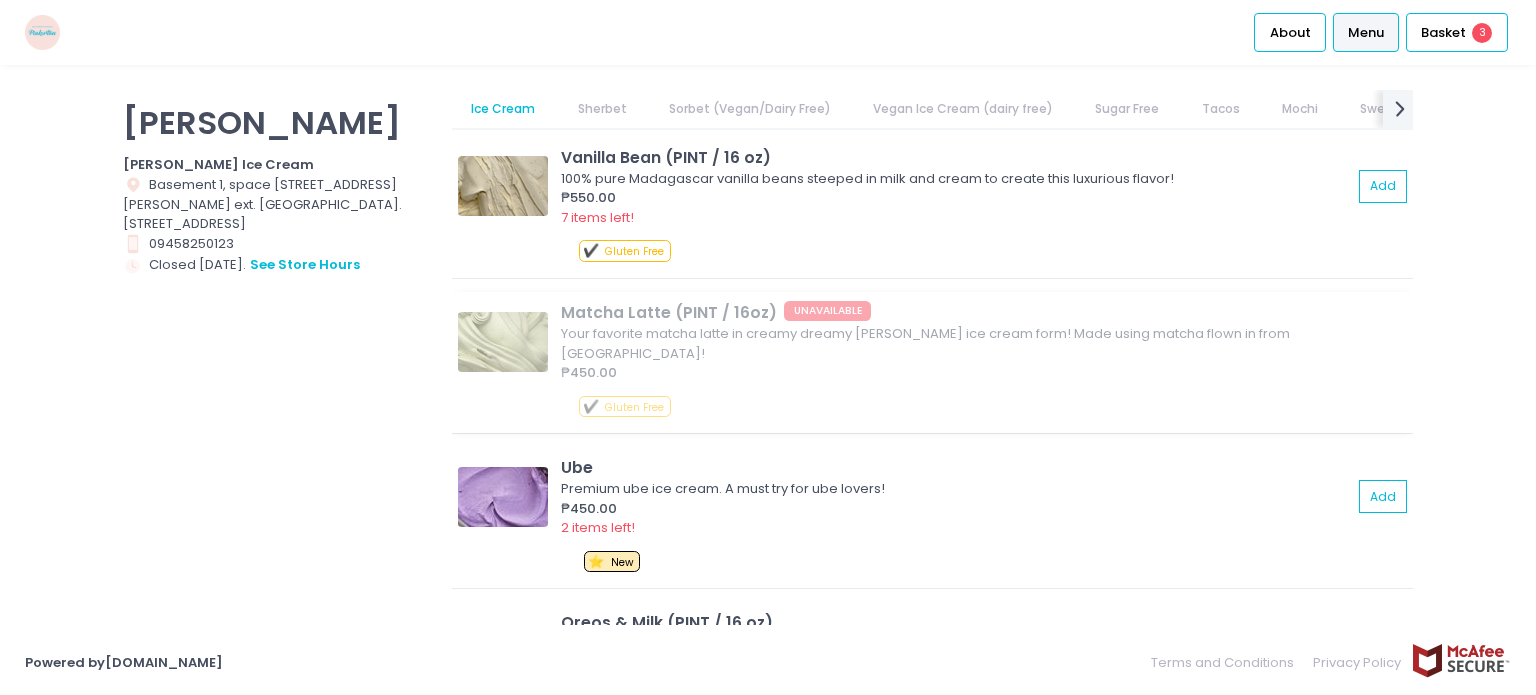scroll, scrollTop: 400, scrollLeft: 0, axis: vertical 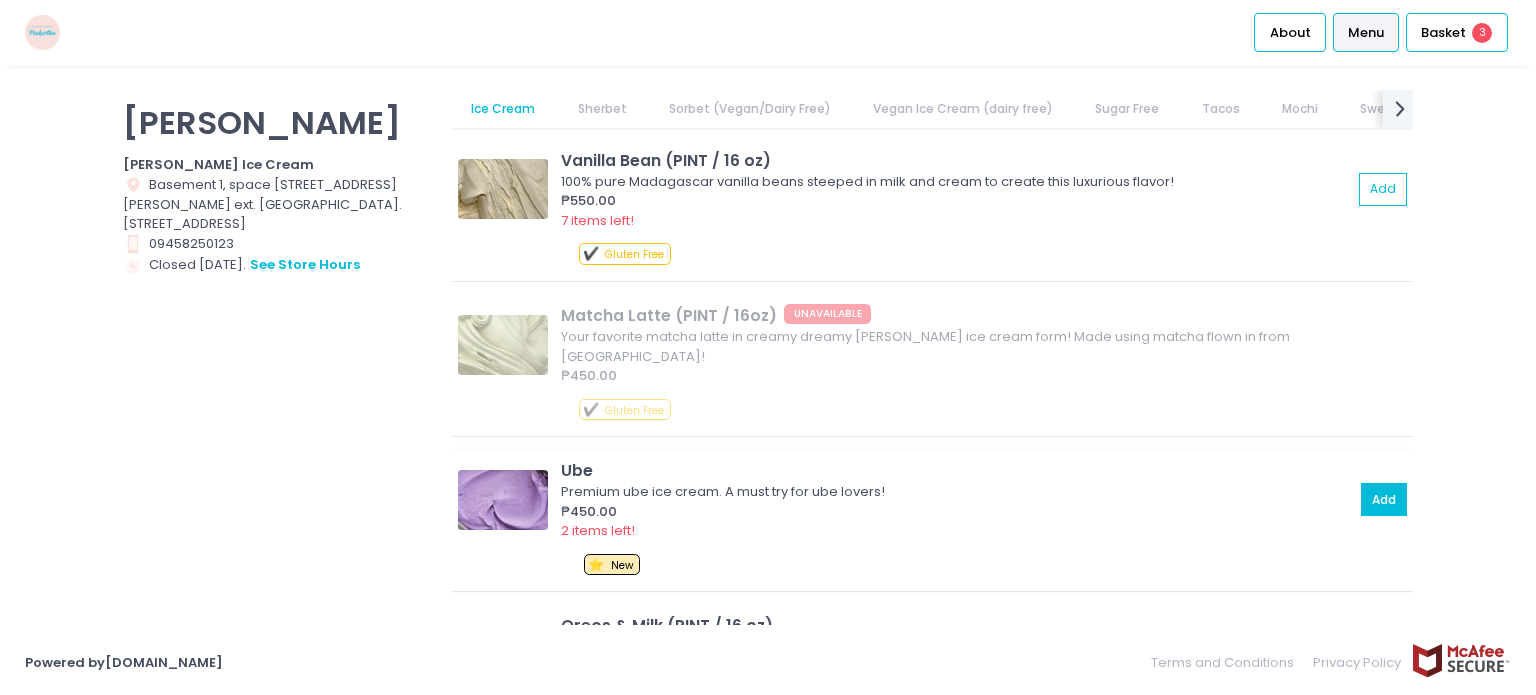 click on "Add" at bounding box center (1384, 499) 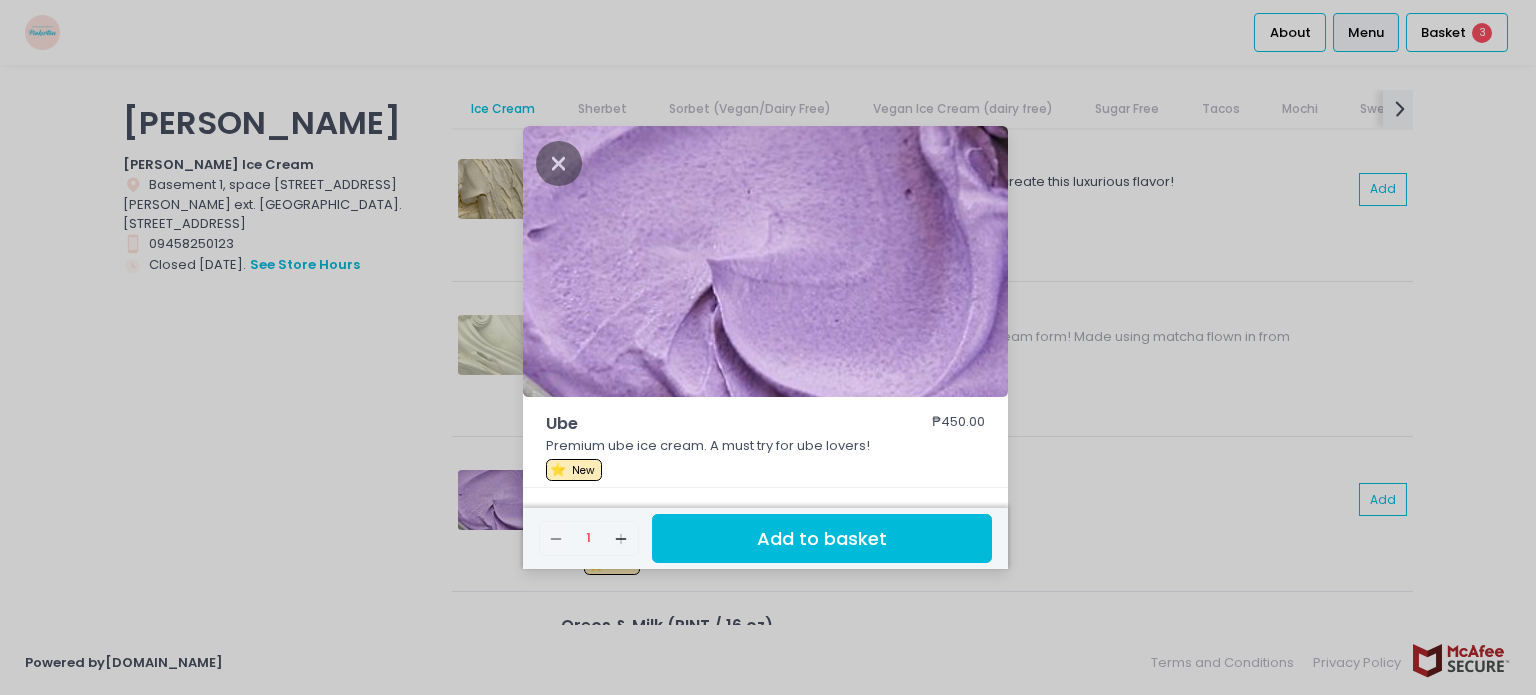 click on "Add to basket" at bounding box center [822, 538] 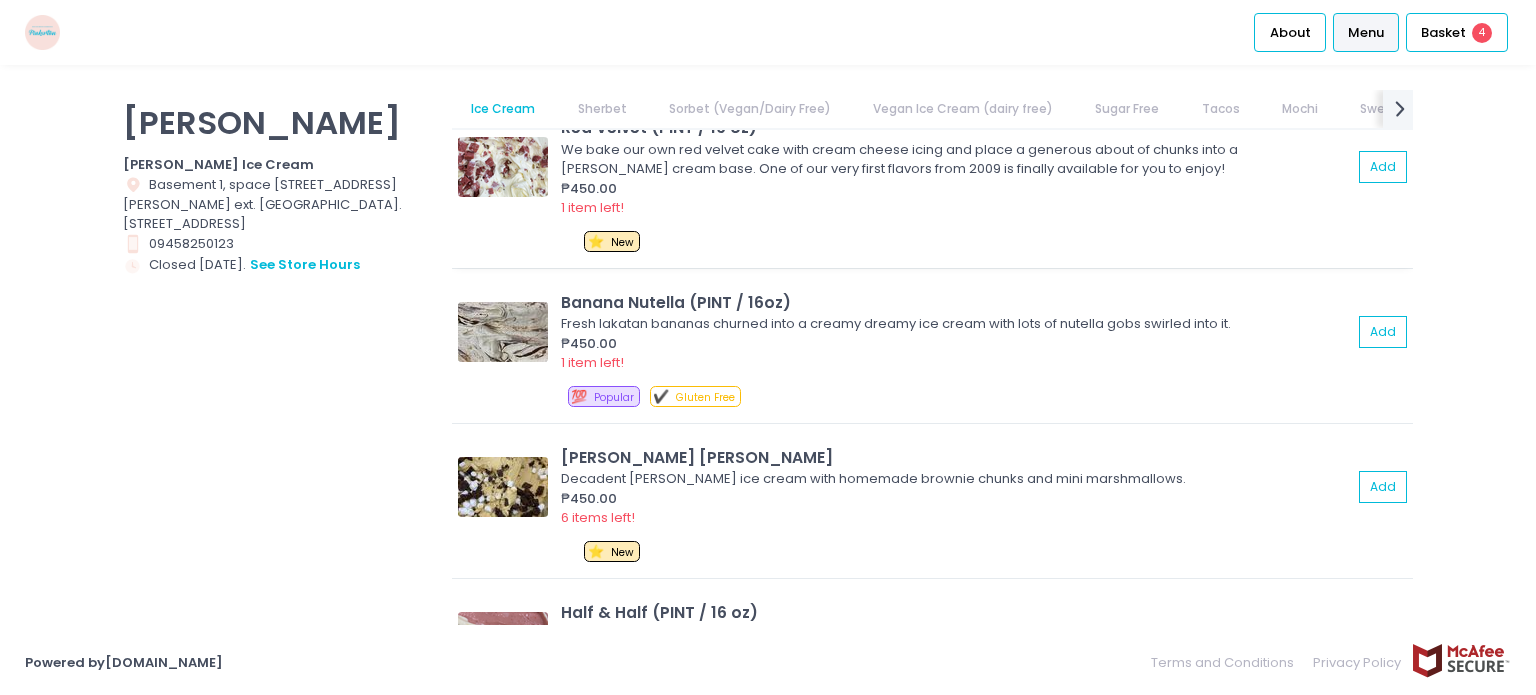 scroll, scrollTop: 1100, scrollLeft: 0, axis: vertical 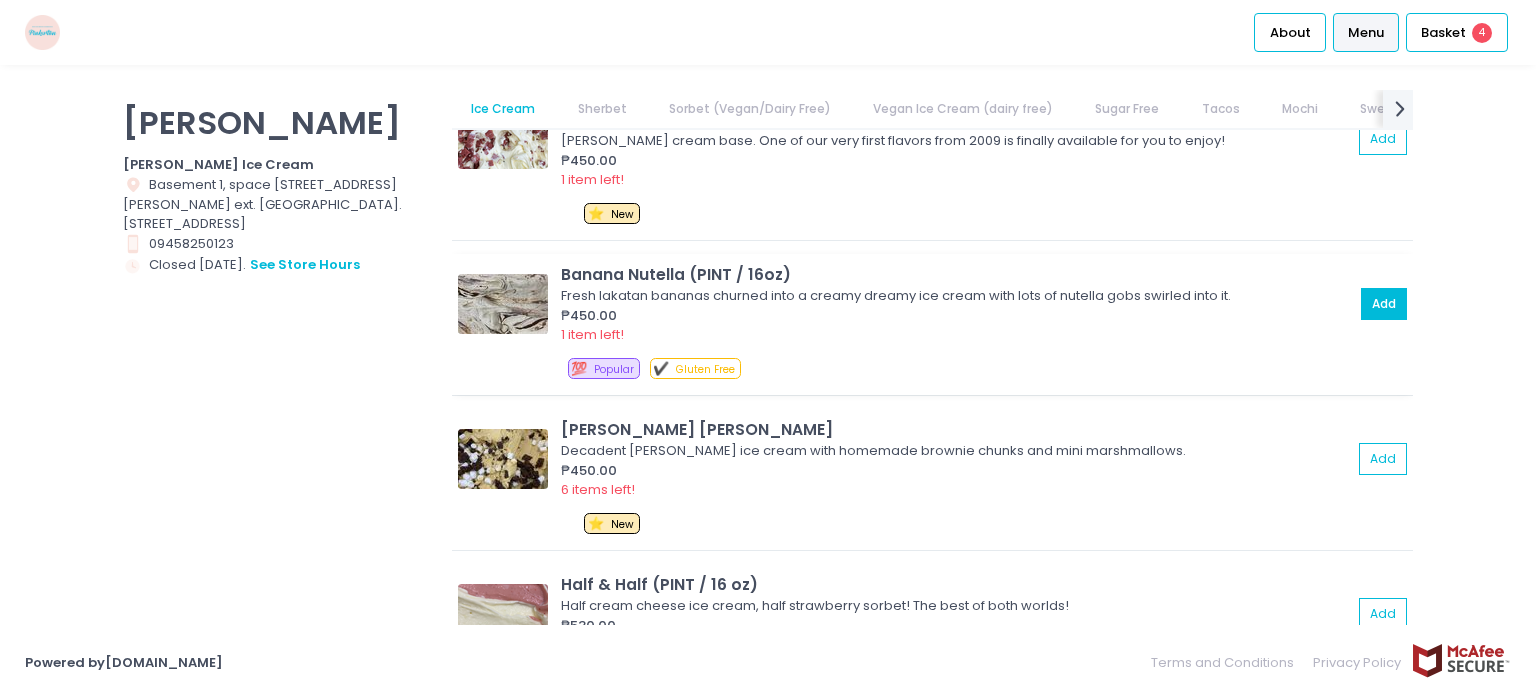 click on "Add" at bounding box center [1384, 304] 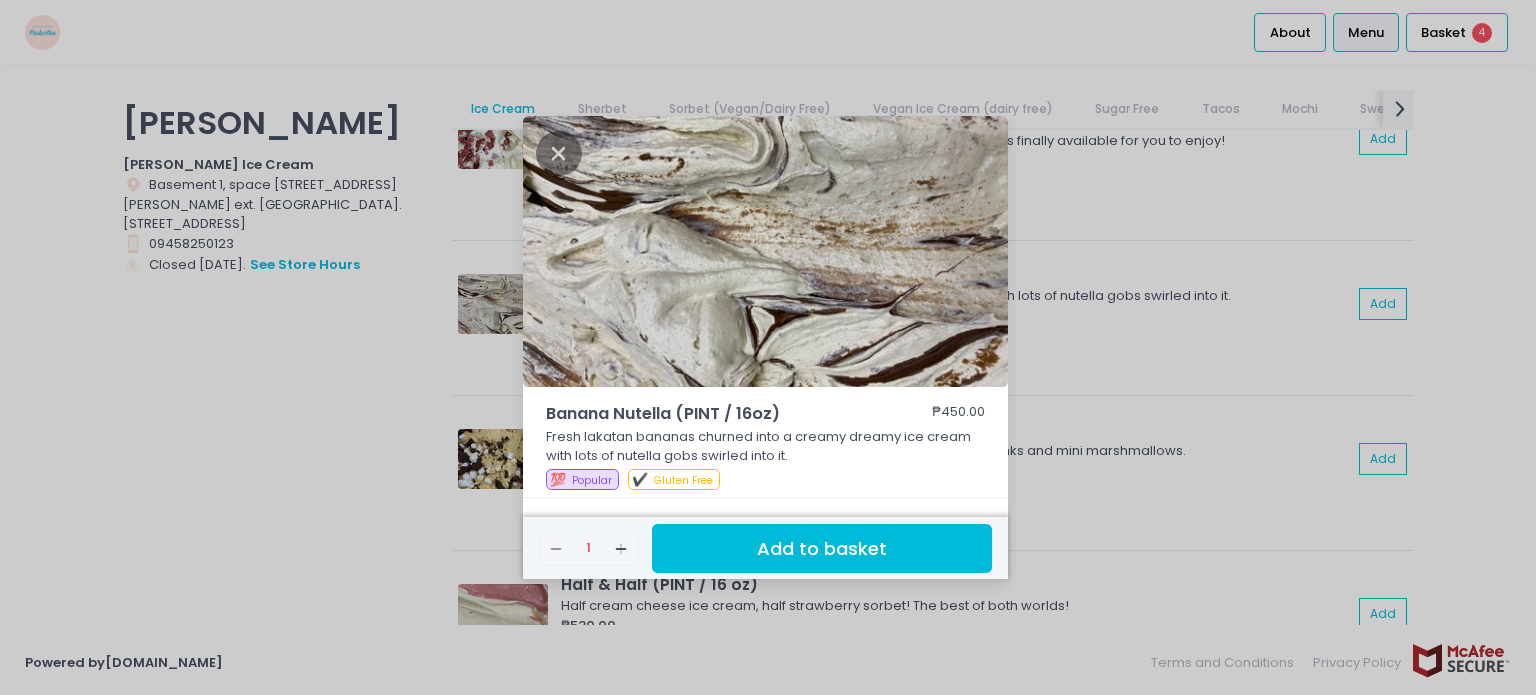 click on "Add to basket" at bounding box center (822, 548) 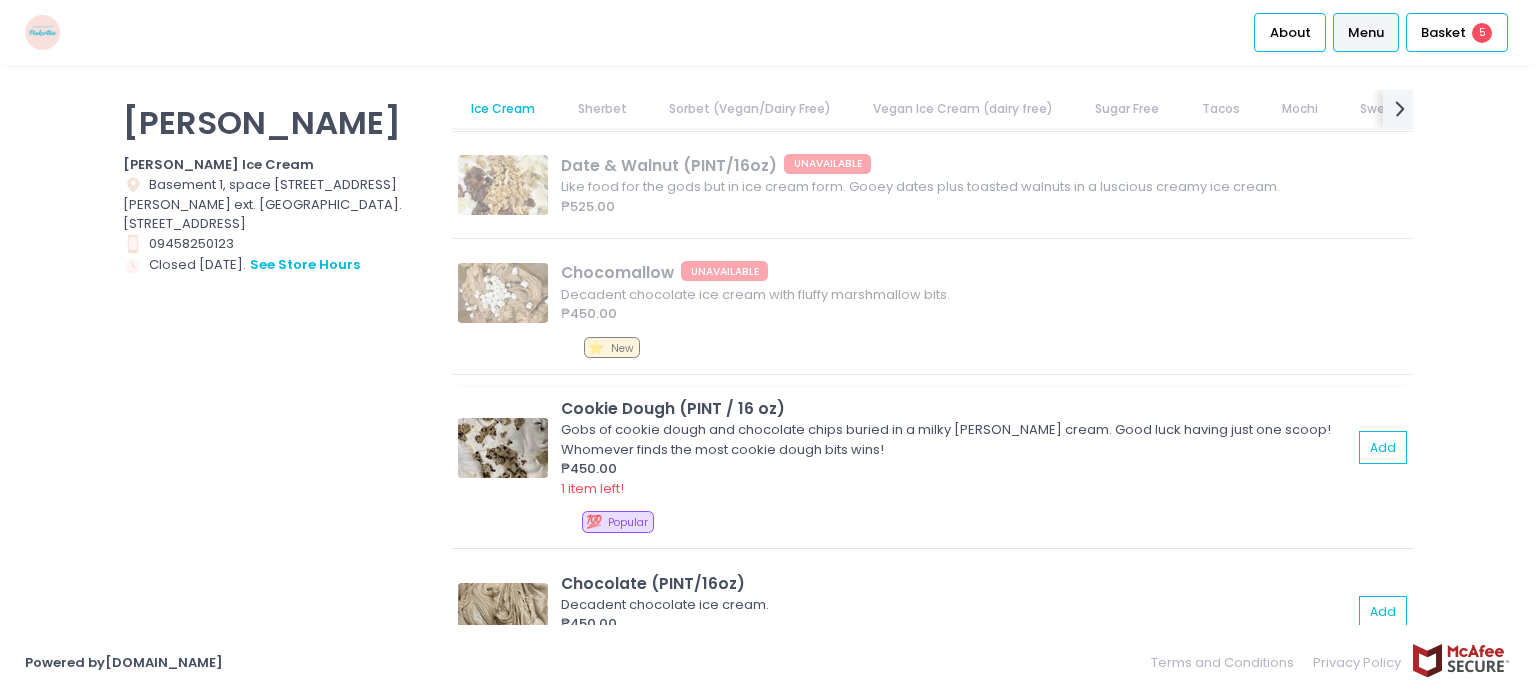 scroll, scrollTop: 2000, scrollLeft: 0, axis: vertical 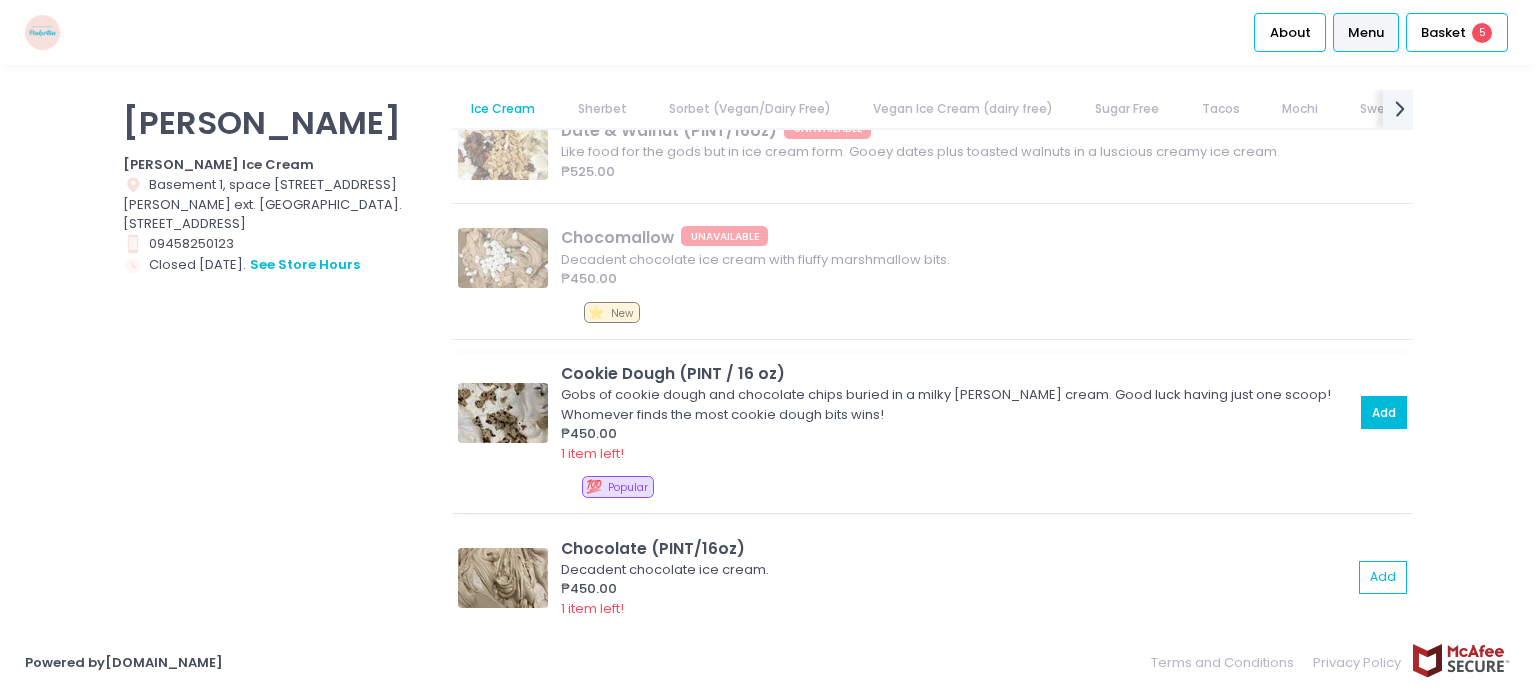 click on "Add" at bounding box center (1384, 412) 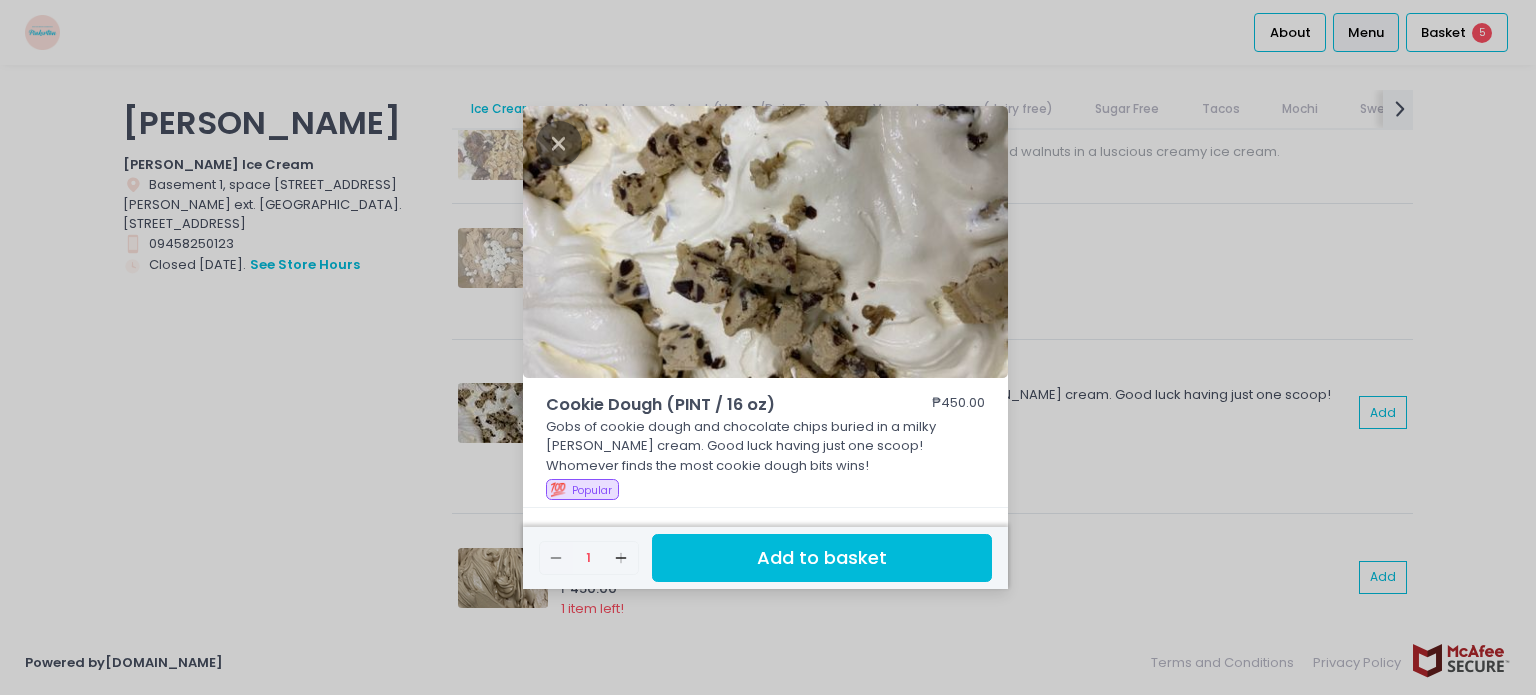 click on "Add to basket" at bounding box center (822, 558) 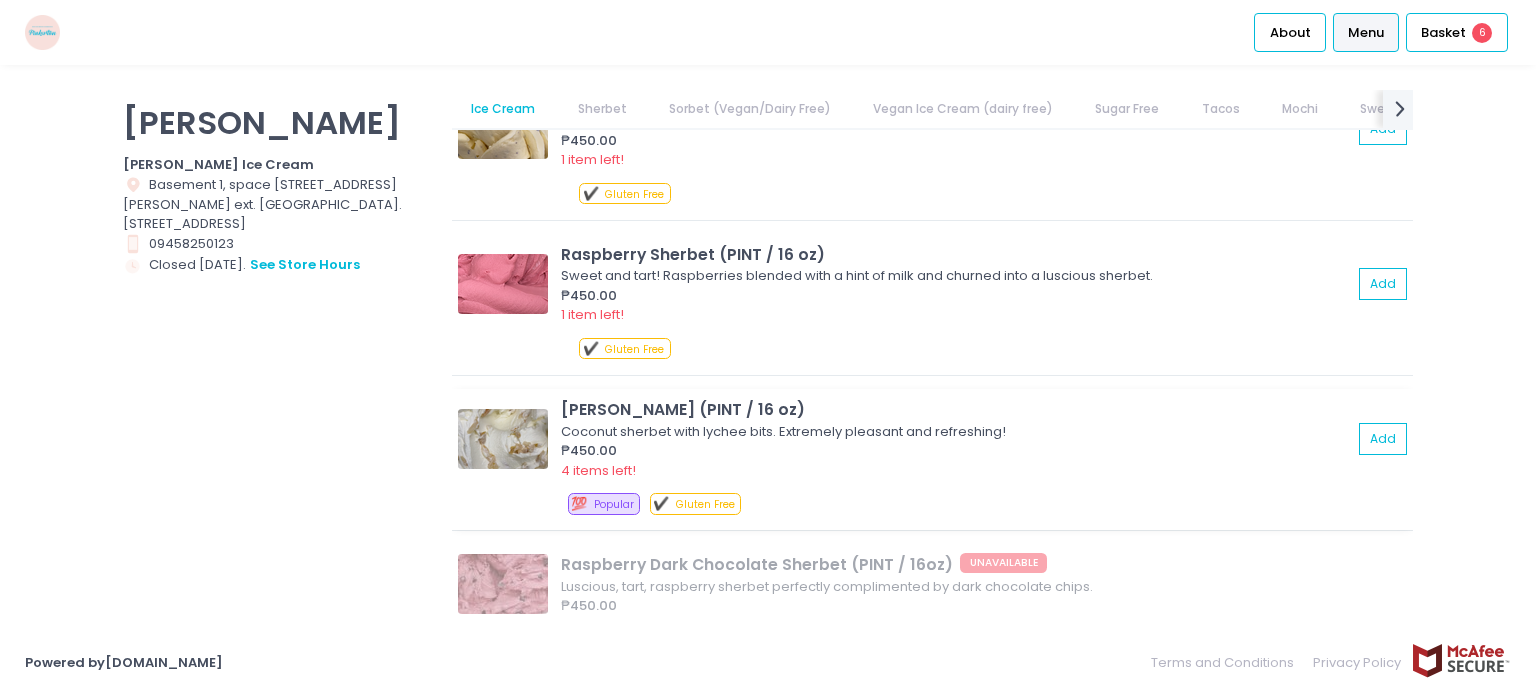 scroll, scrollTop: 4000, scrollLeft: 0, axis: vertical 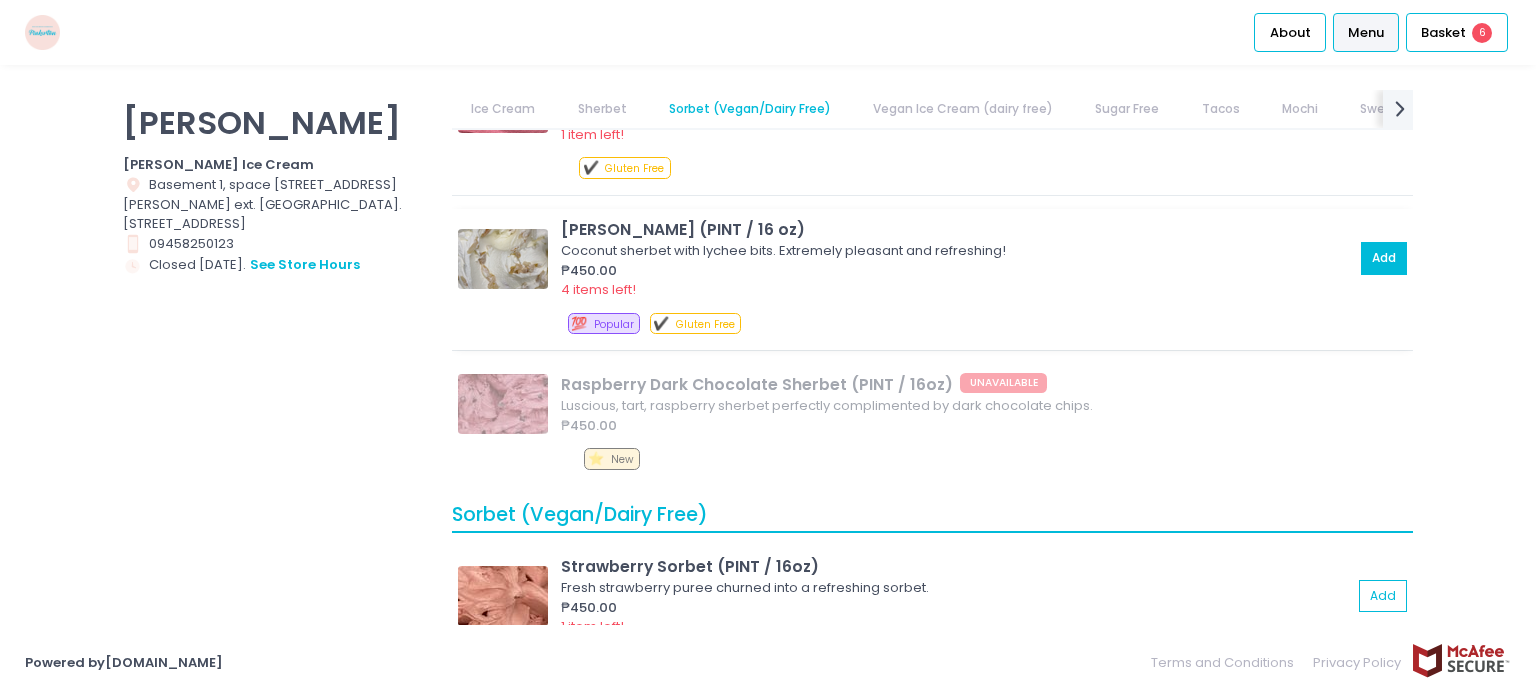 click on "Buko Lychee (PINT / 16 oz) Coconut sherbet with lychee bits. Extremely pleasant and refreshing!  ₱450.00   4 items   left!" at bounding box center [961, 259] 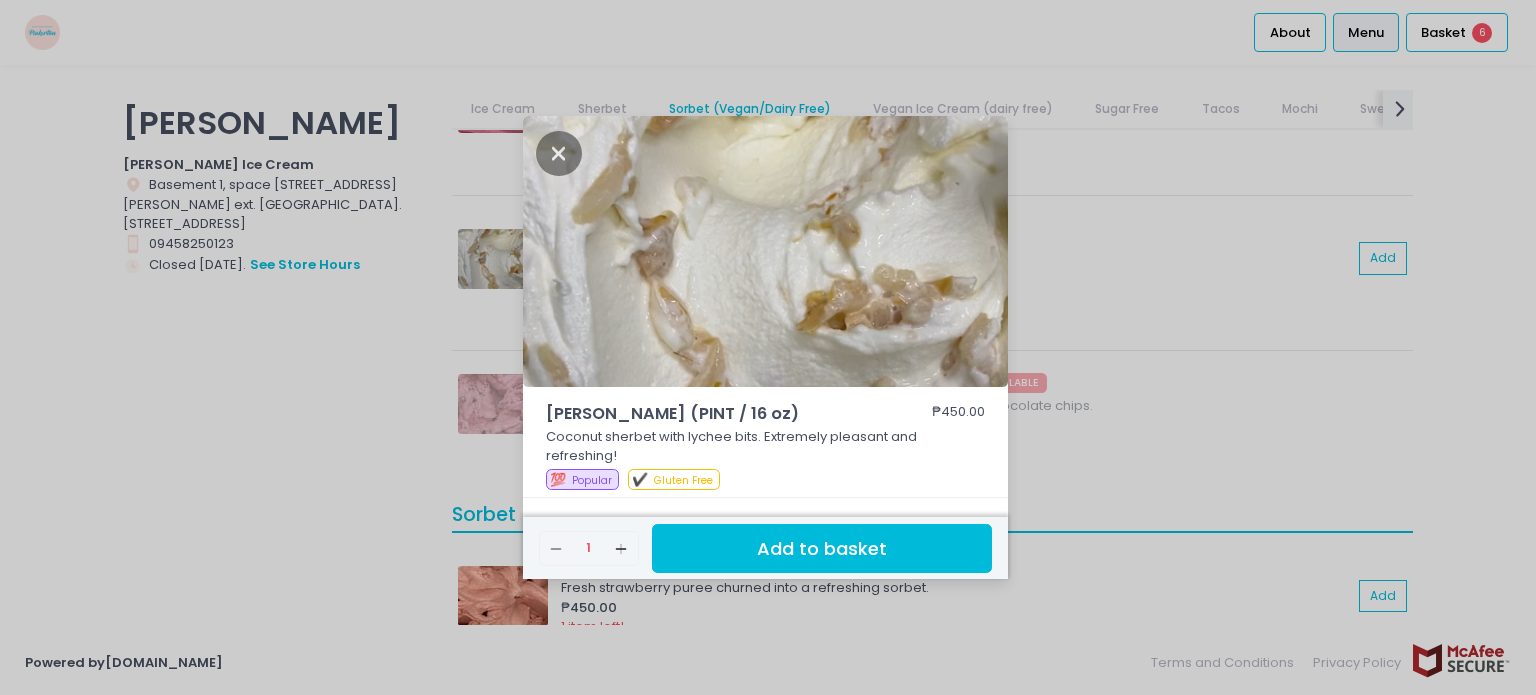 click on "Add to basket" at bounding box center (822, 548) 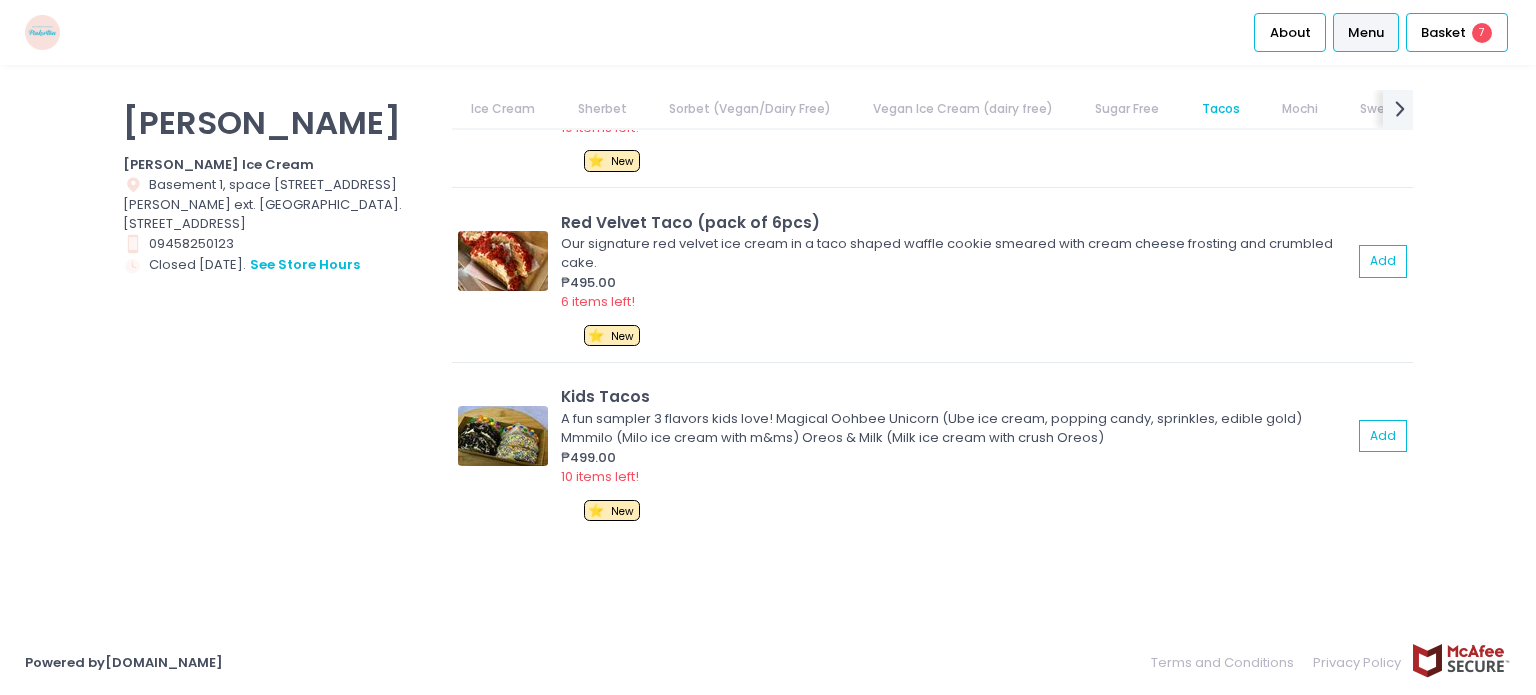 scroll, scrollTop: 7100, scrollLeft: 0, axis: vertical 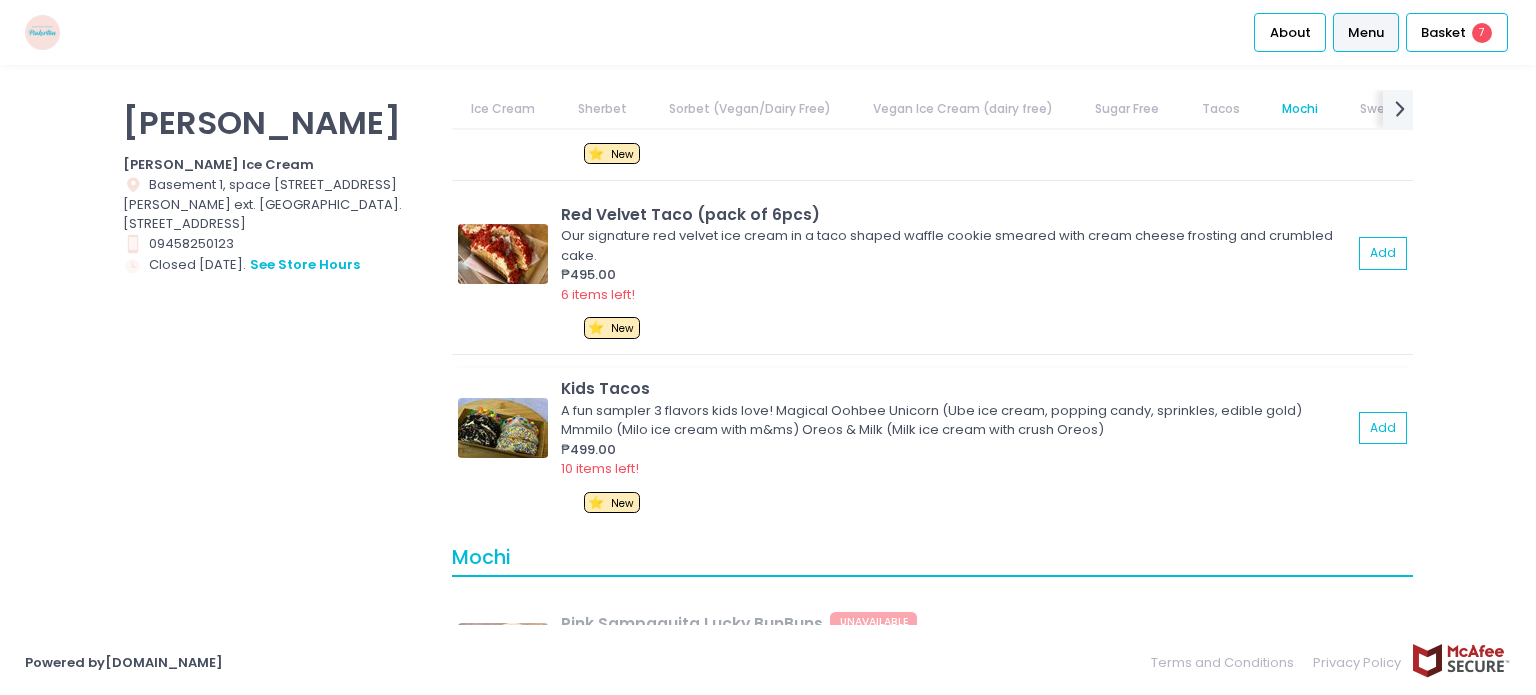 click at bounding box center (503, 428) 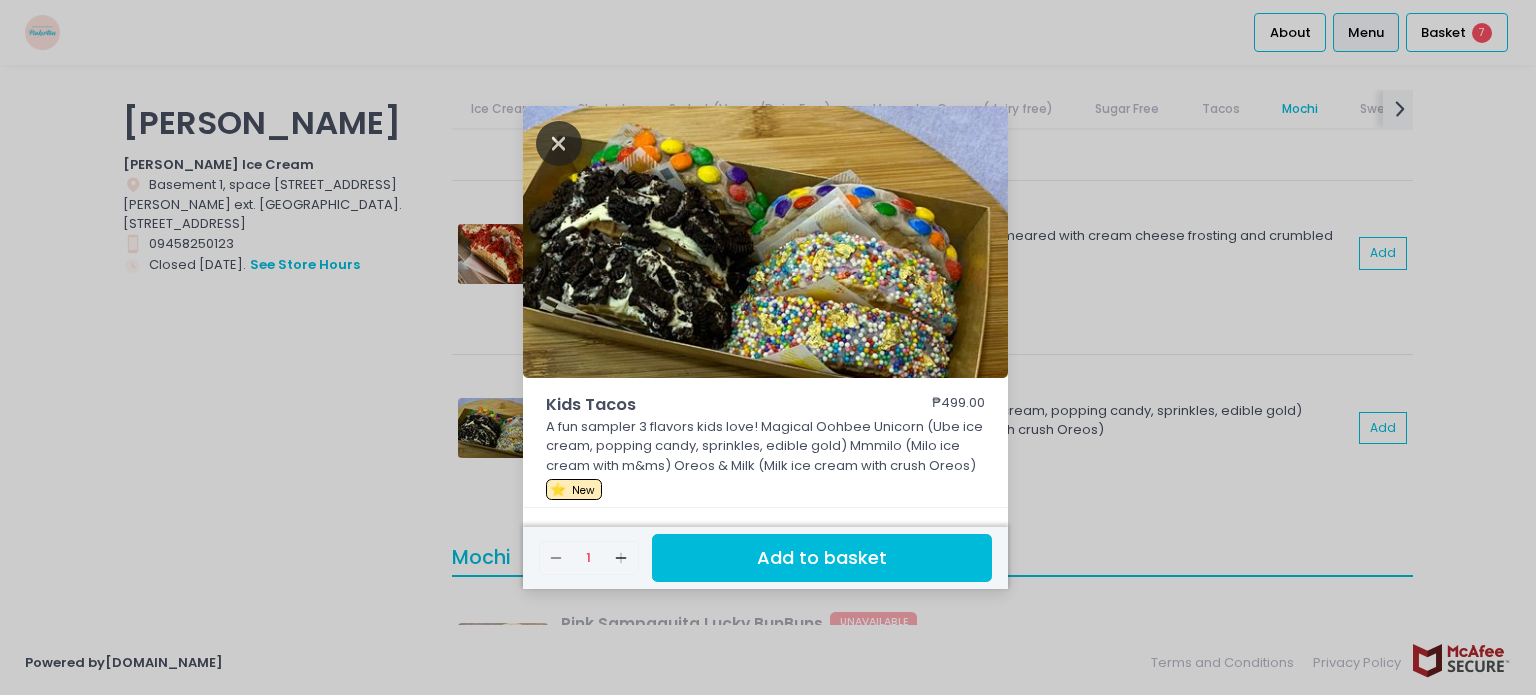 click at bounding box center (559, 143) 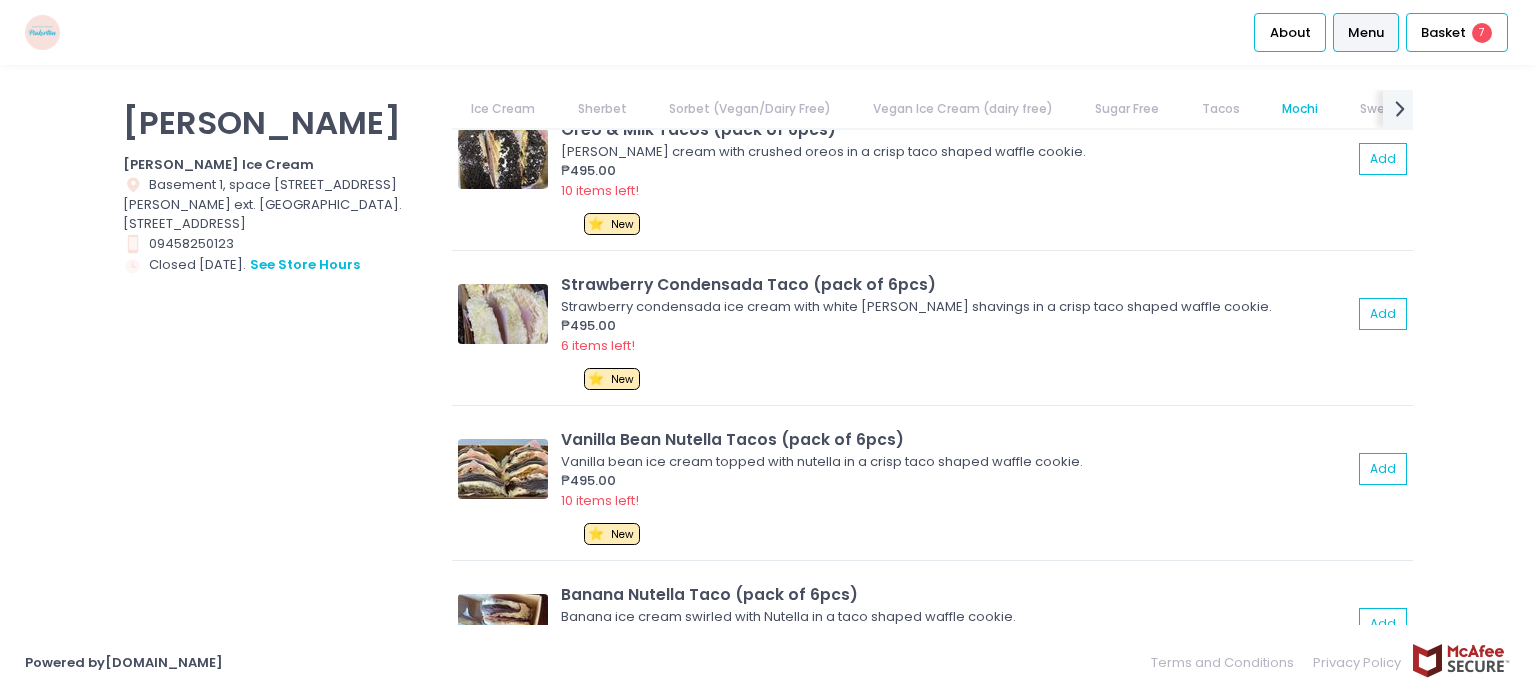 scroll, scrollTop: 6100, scrollLeft: 0, axis: vertical 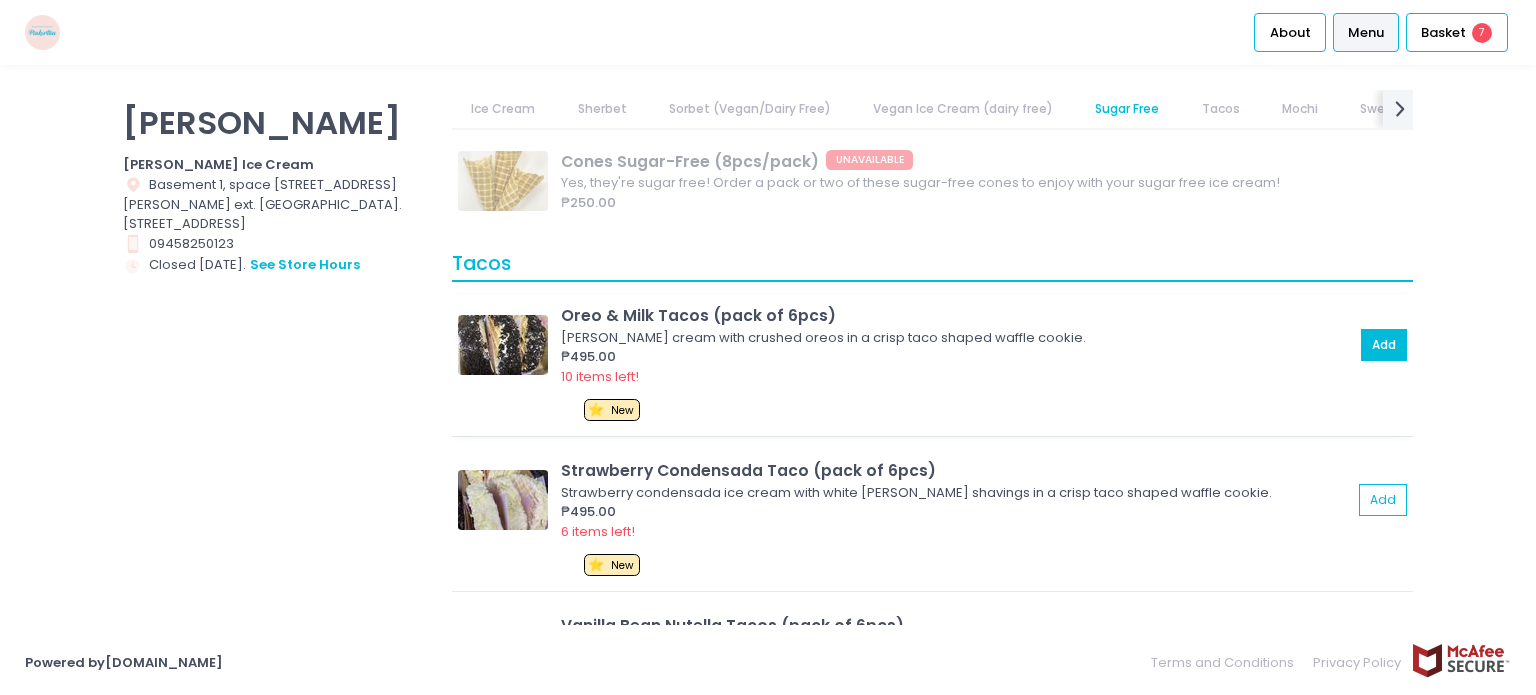 click on "Add" at bounding box center (1384, 345) 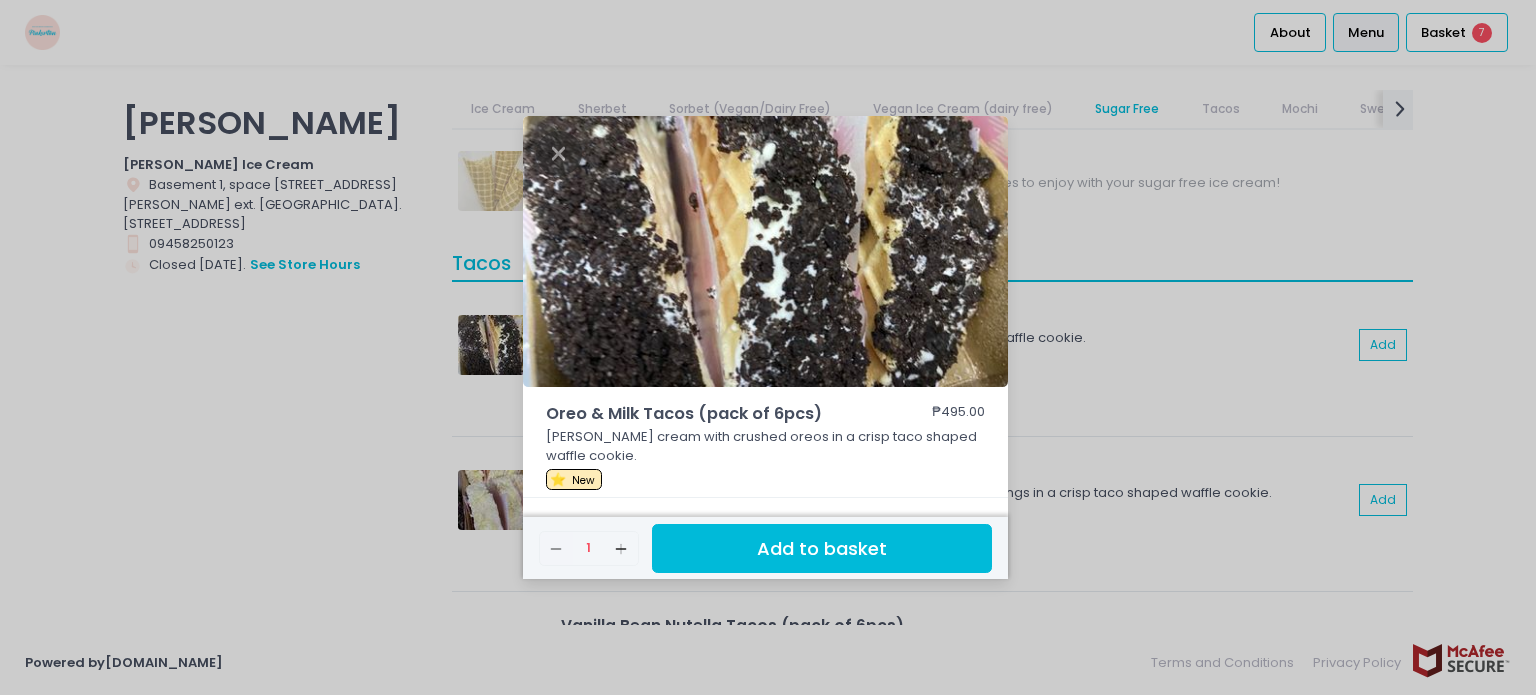 click on "Add to basket" at bounding box center [822, 548] 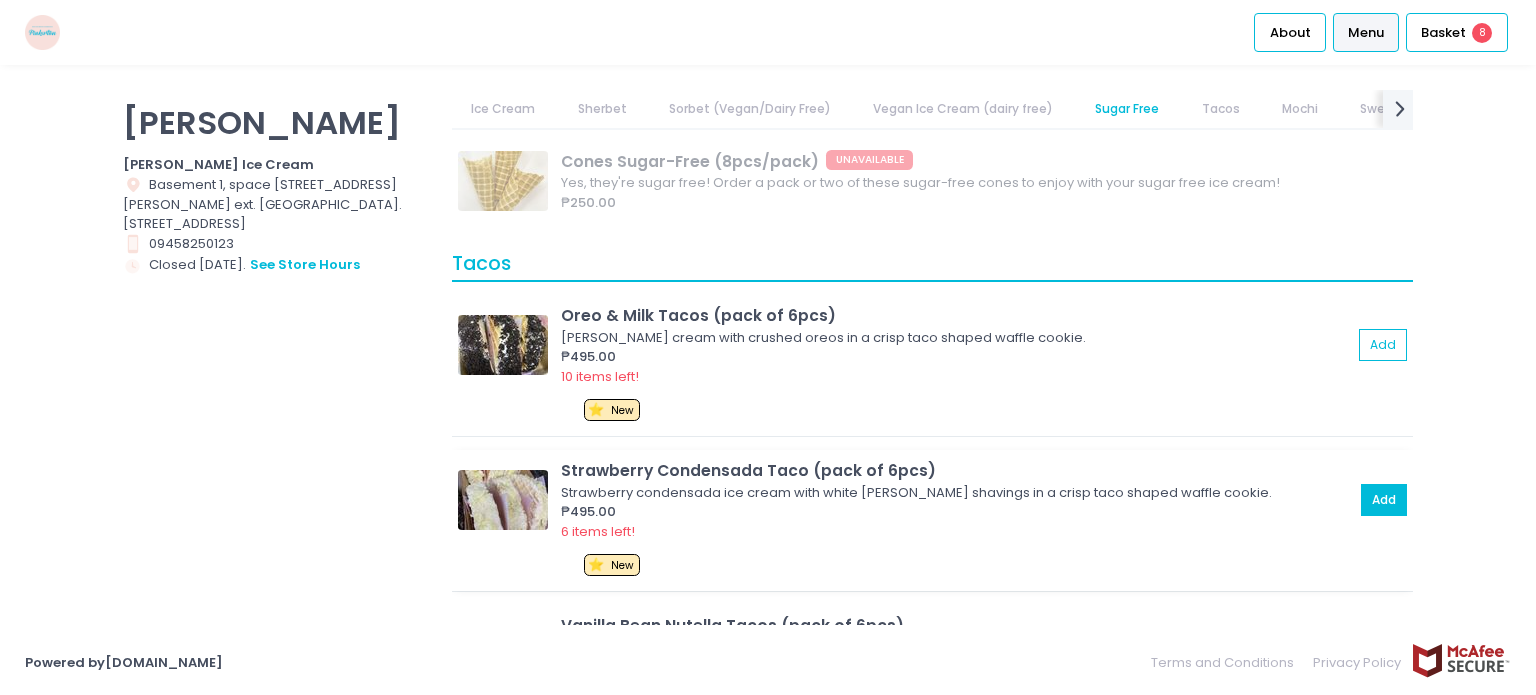 click on "Add" at bounding box center [1384, 500] 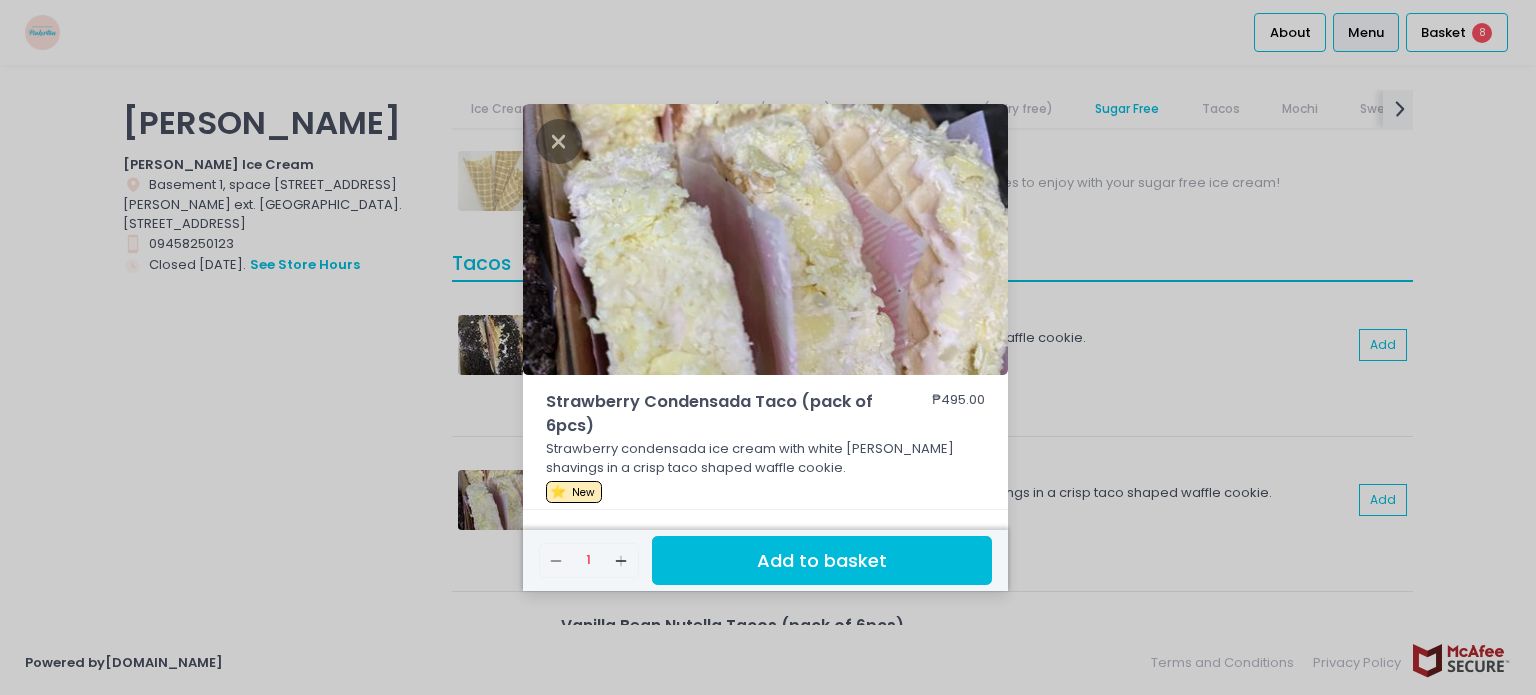 click on "Add to basket" at bounding box center [822, 560] 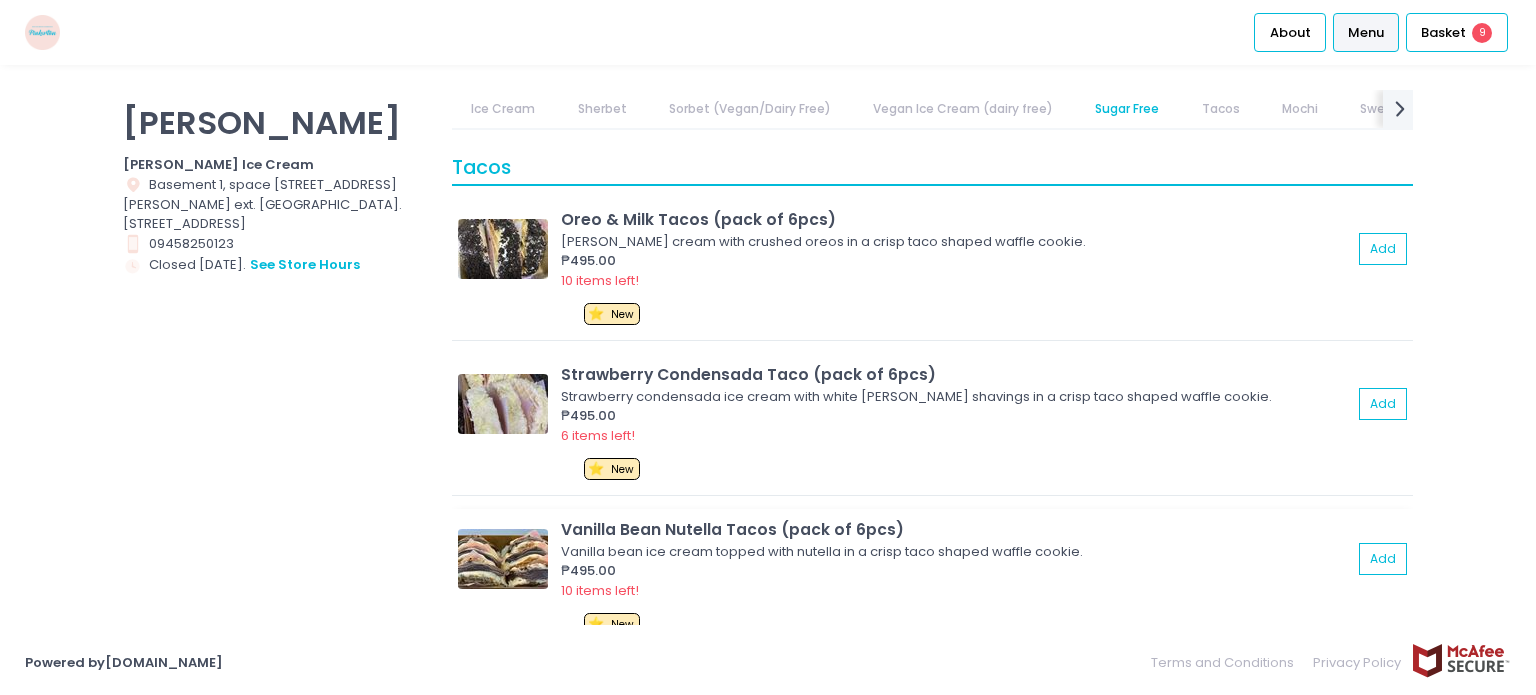 scroll, scrollTop: 6300, scrollLeft: 0, axis: vertical 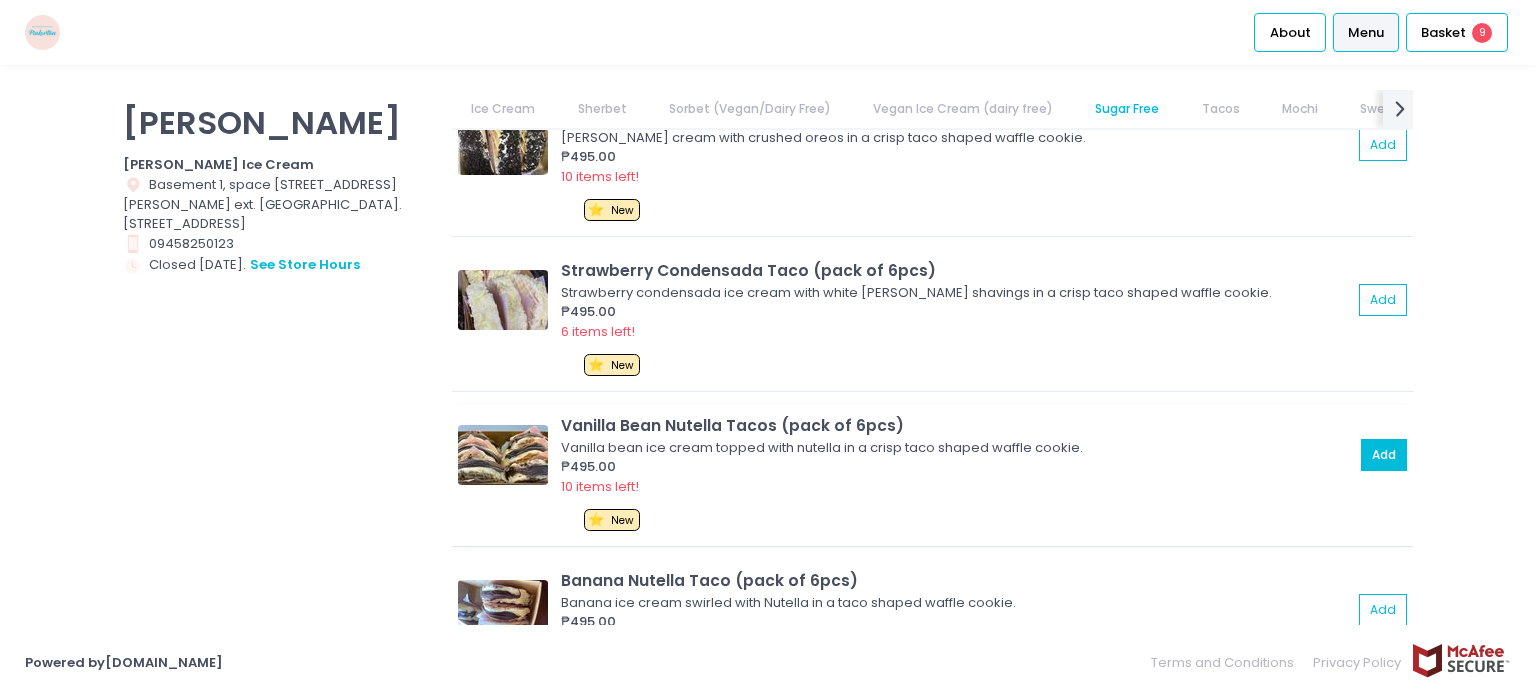 click on "Add" at bounding box center (1384, 455) 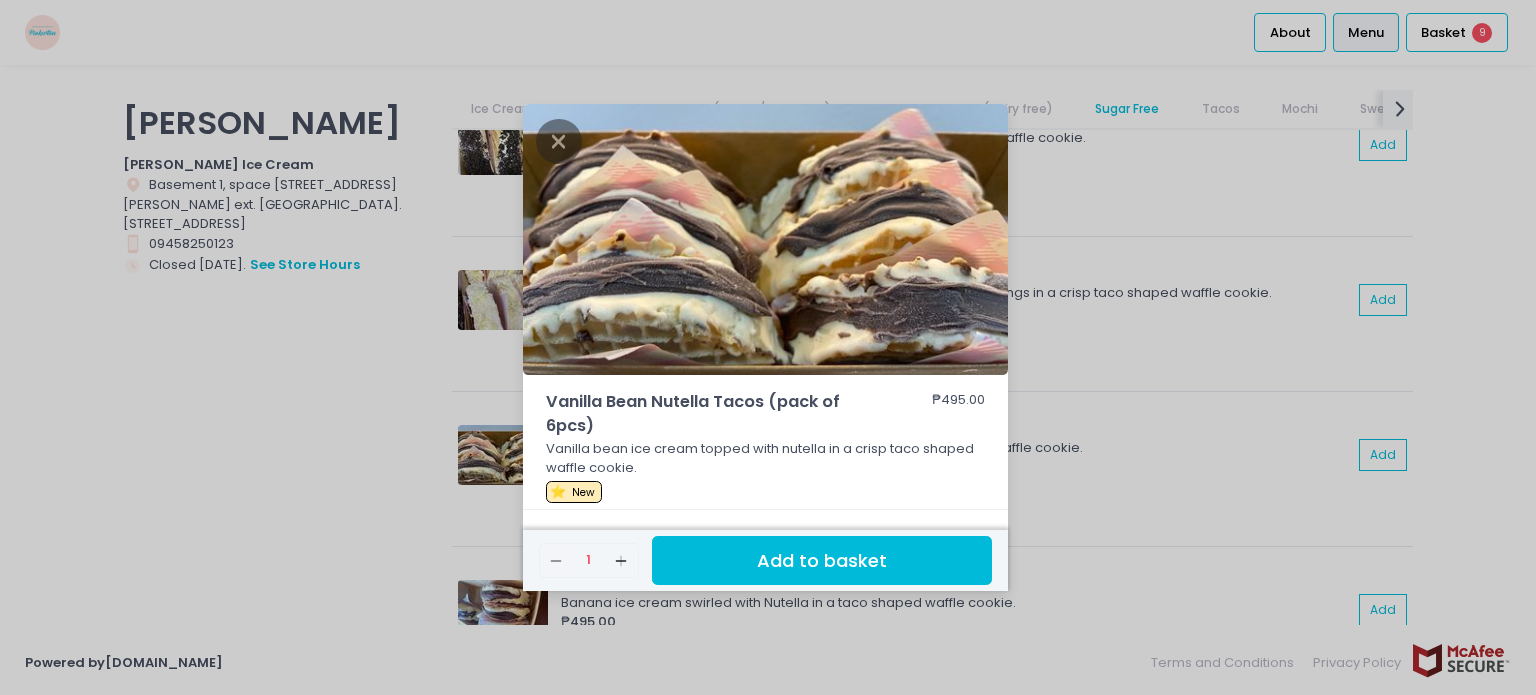 click on "Add to basket" at bounding box center [822, 560] 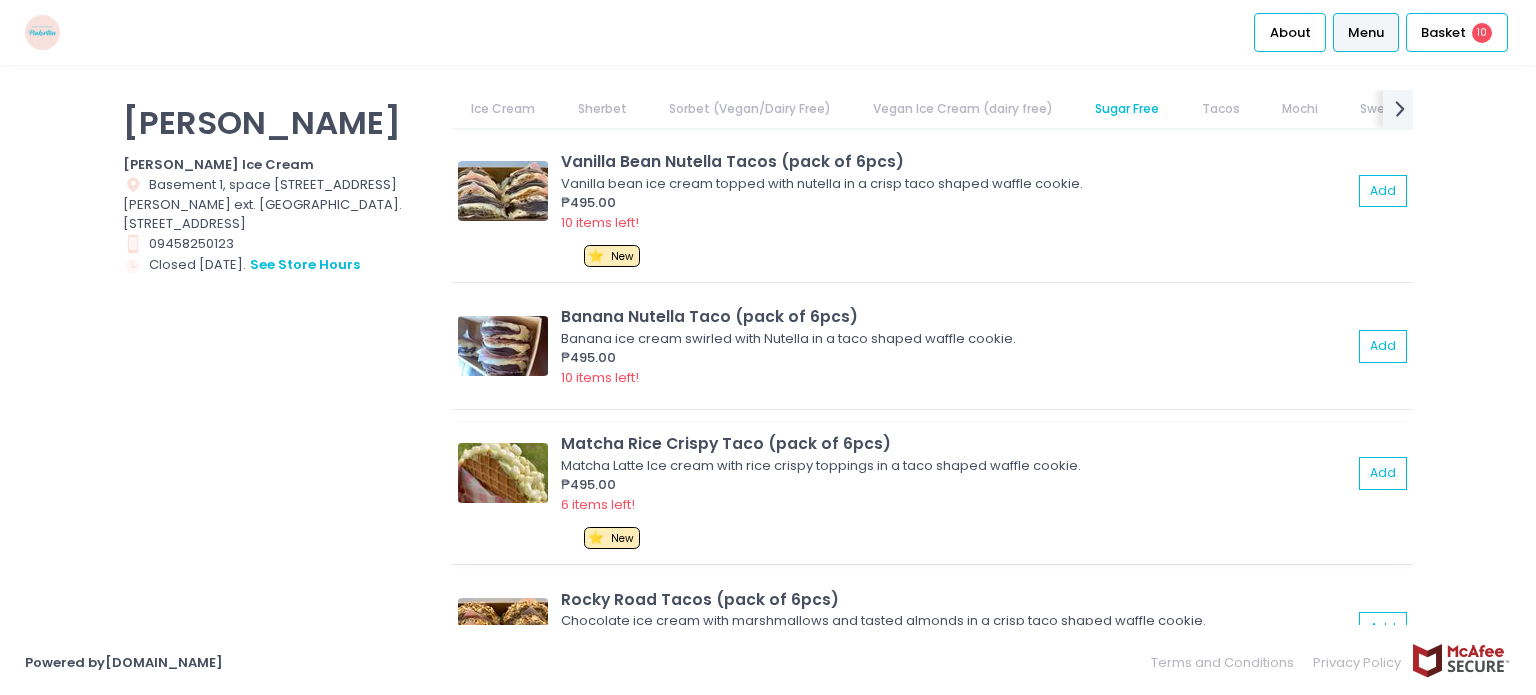 scroll, scrollTop: 6600, scrollLeft: 0, axis: vertical 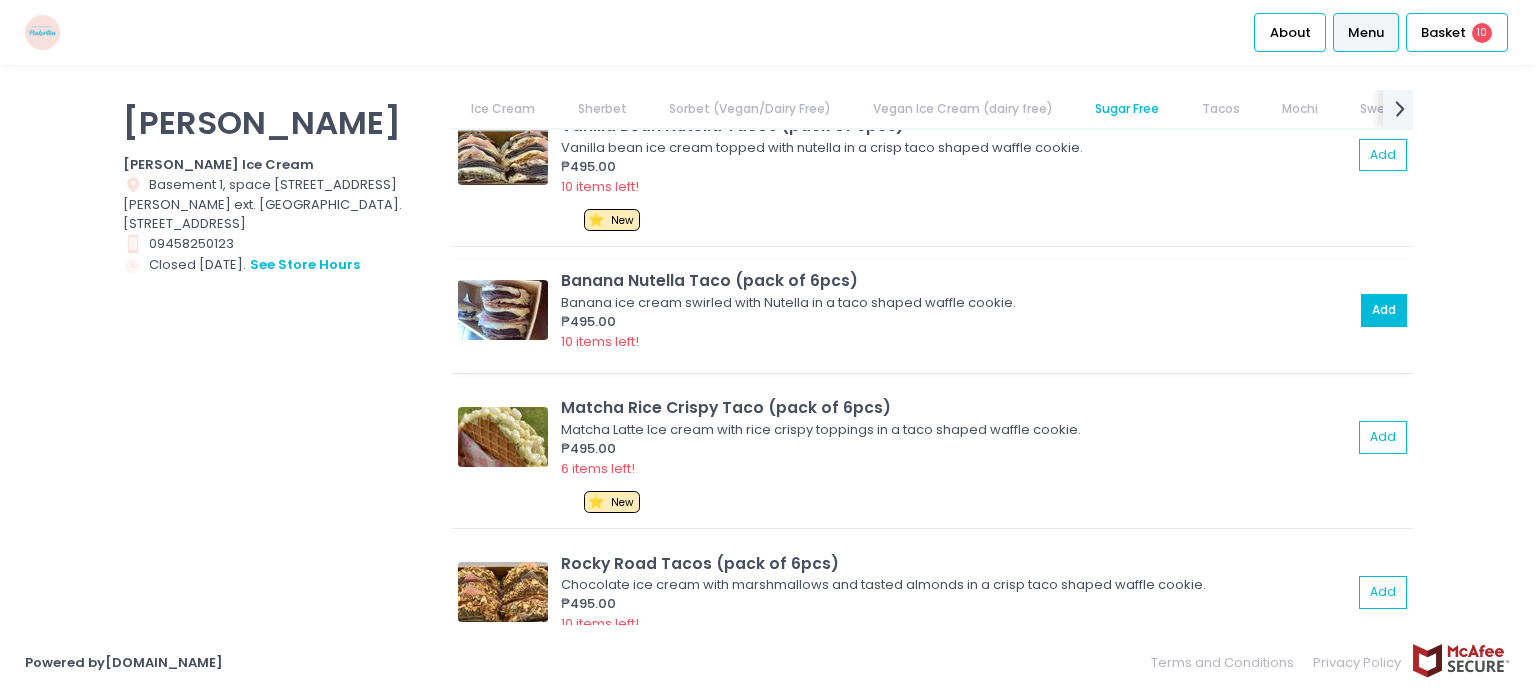 click on "Add" at bounding box center [1384, 310] 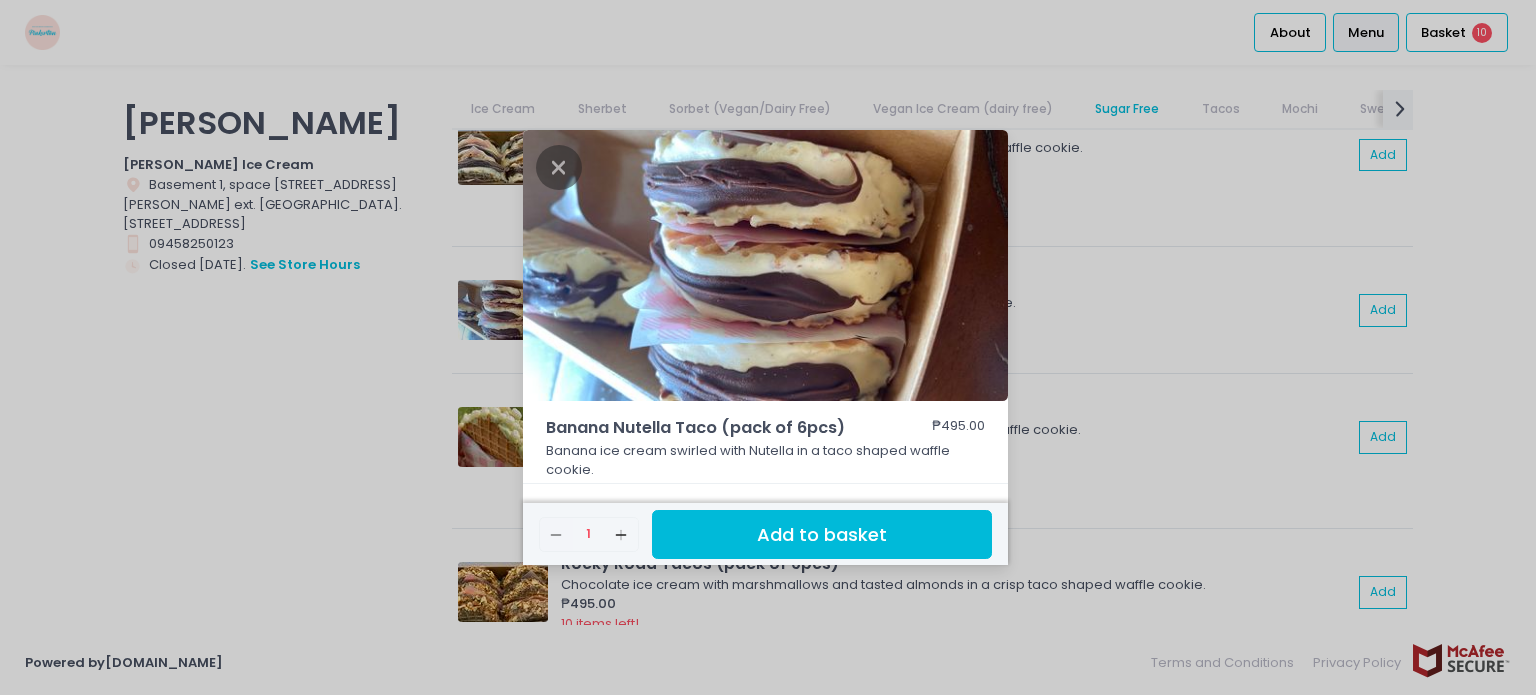 click on "Add to basket" at bounding box center (822, 534) 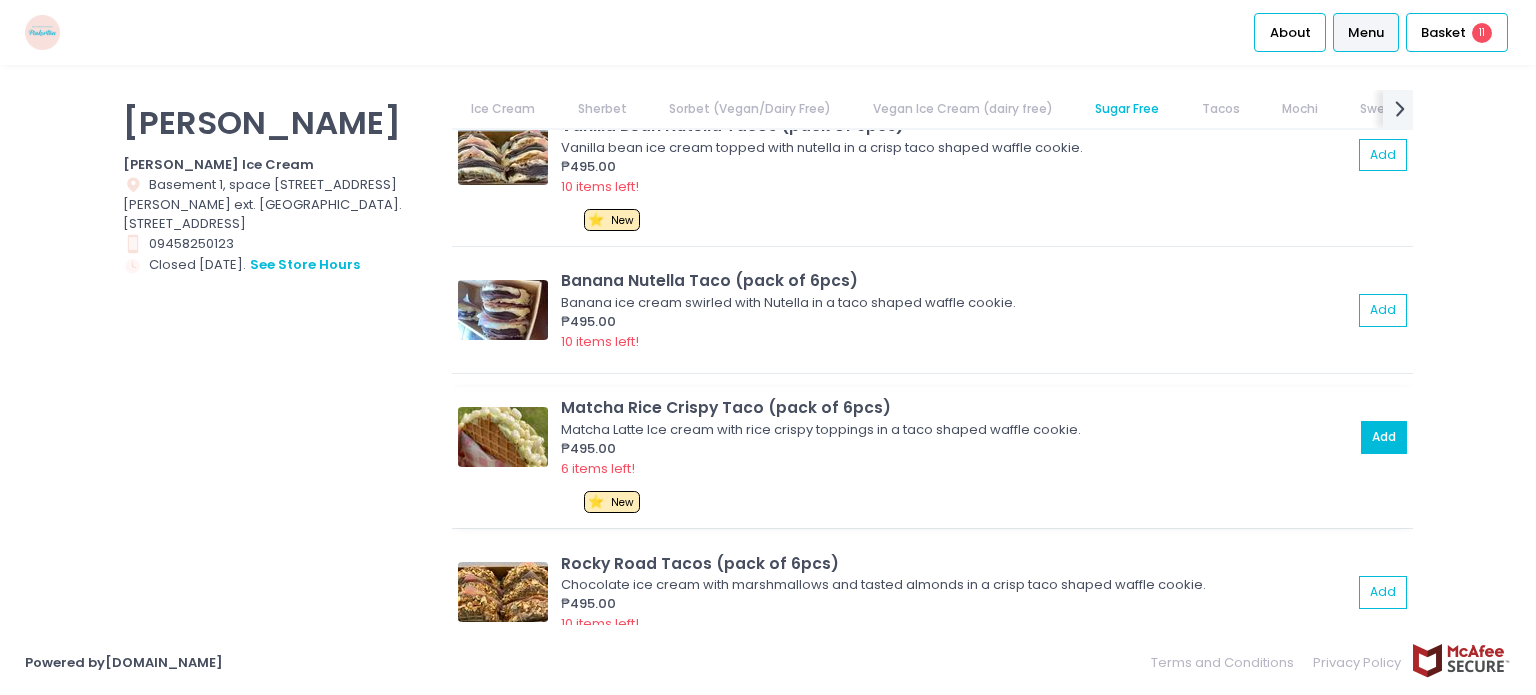 click on "Add" at bounding box center (1384, 437) 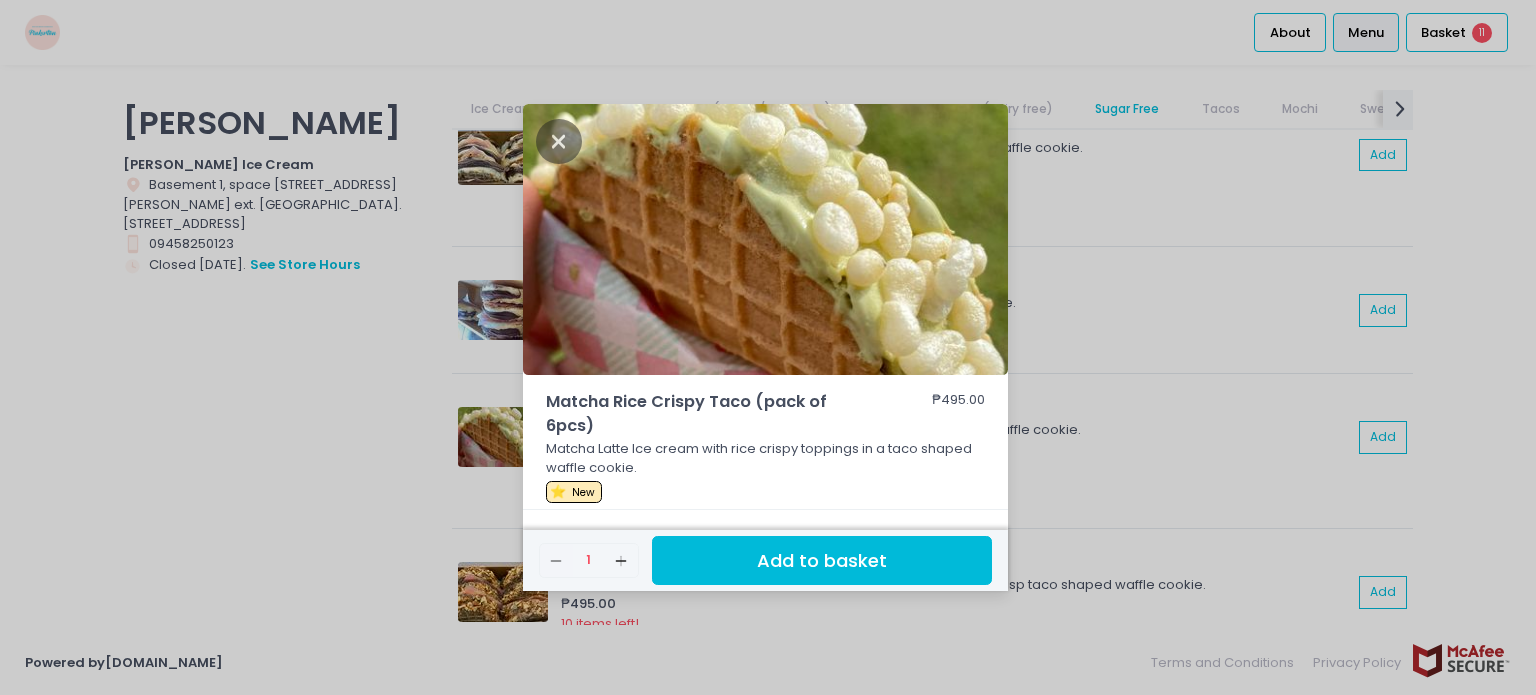 click on "Add to basket" at bounding box center (822, 560) 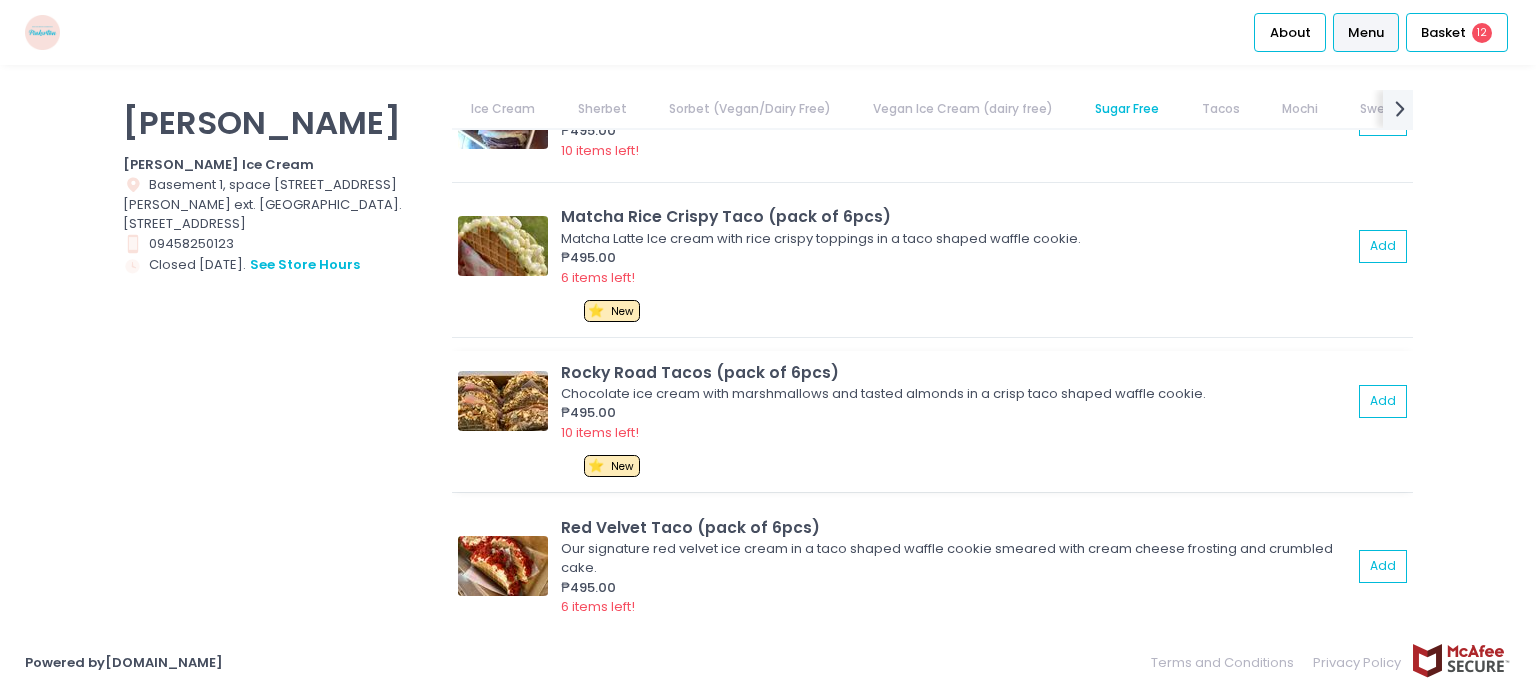 scroll, scrollTop: 6800, scrollLeft: 0, axis: vertical 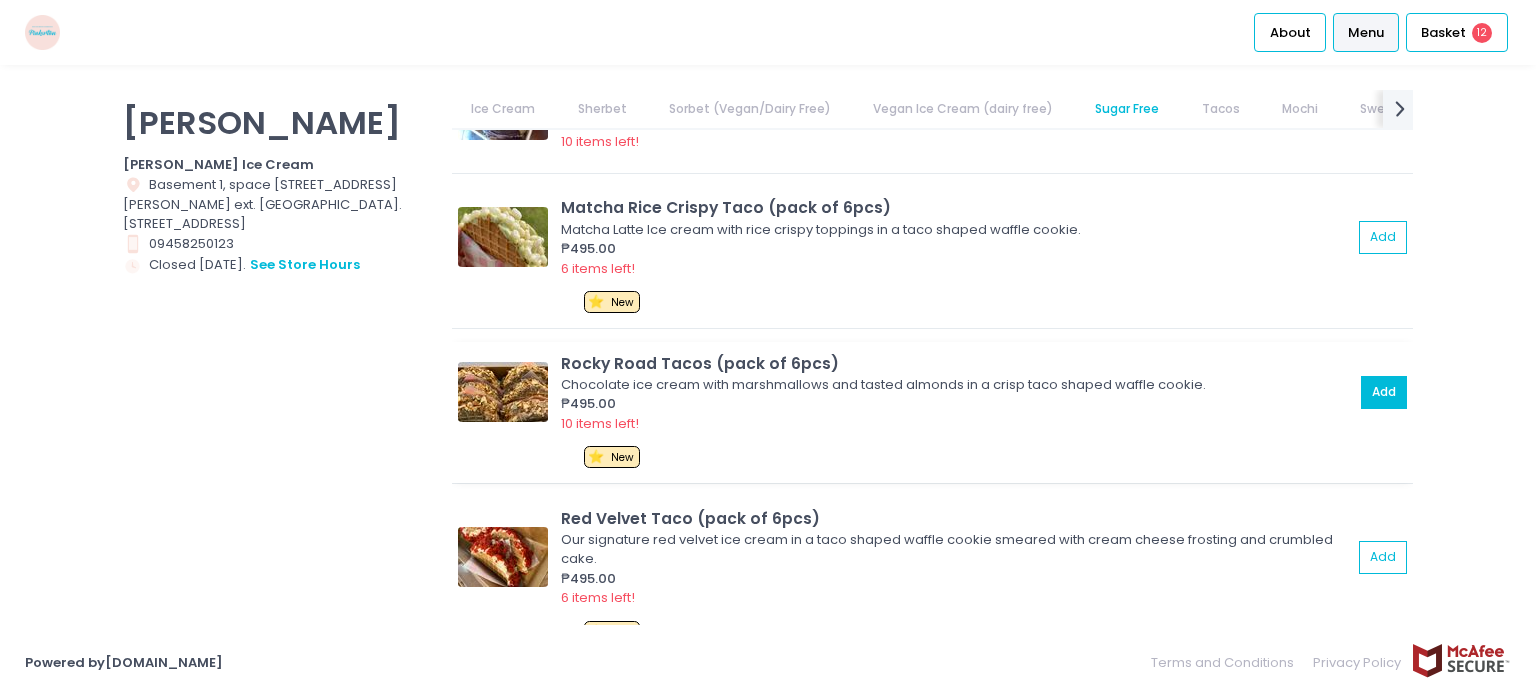 click on "Add" at bounding box center (1384, 392) 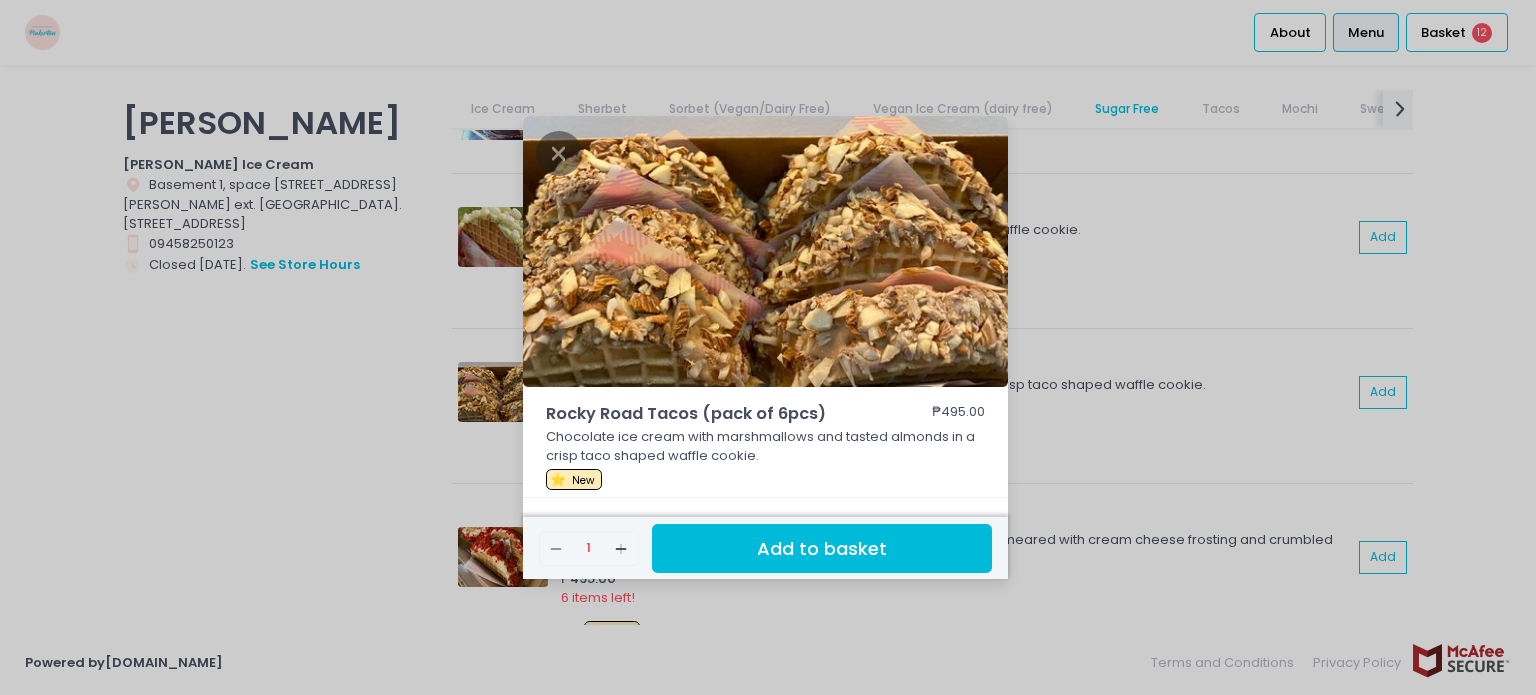 click on "Add to basket" at bounding box center [822, 548] 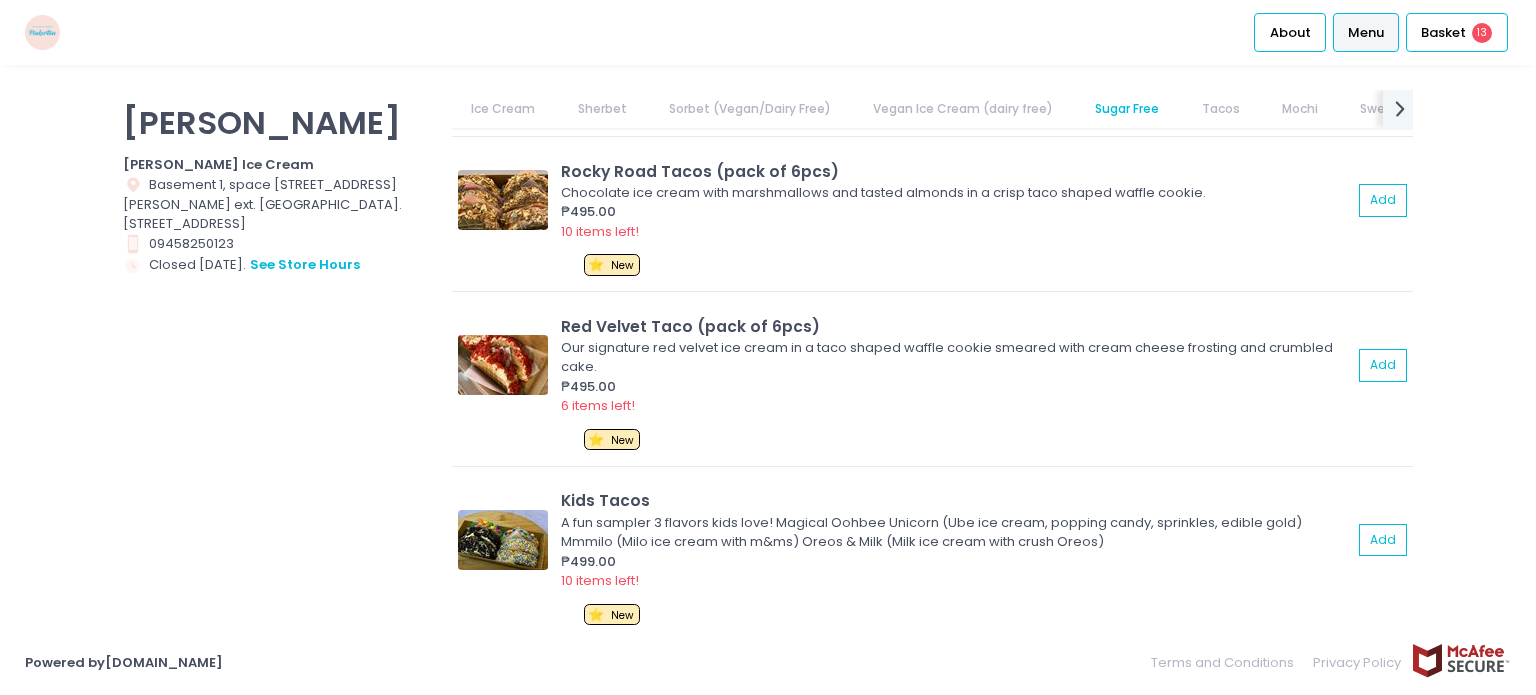 scroll, scrollTop: 7000, scrollLeft: 0, axis: vertical 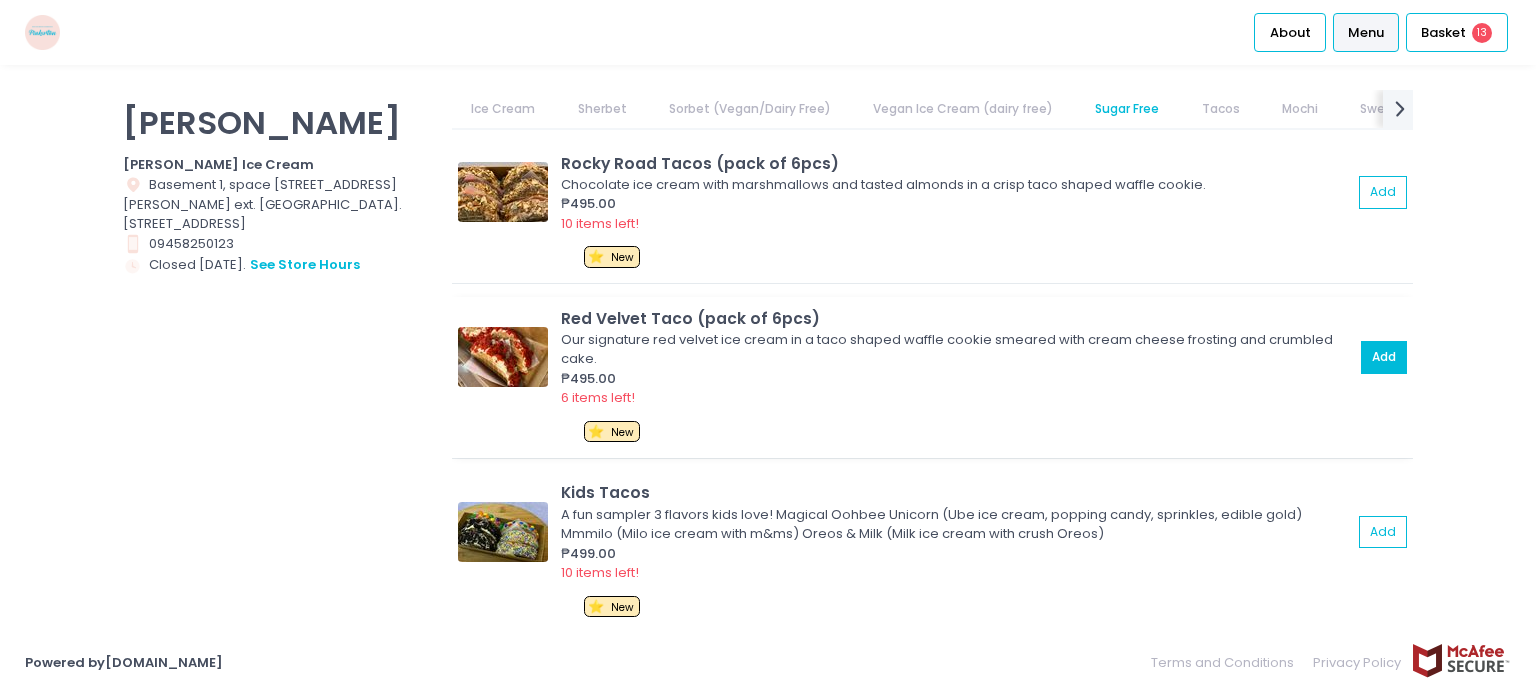 click on "Add" at bounding box center (1384, 357) 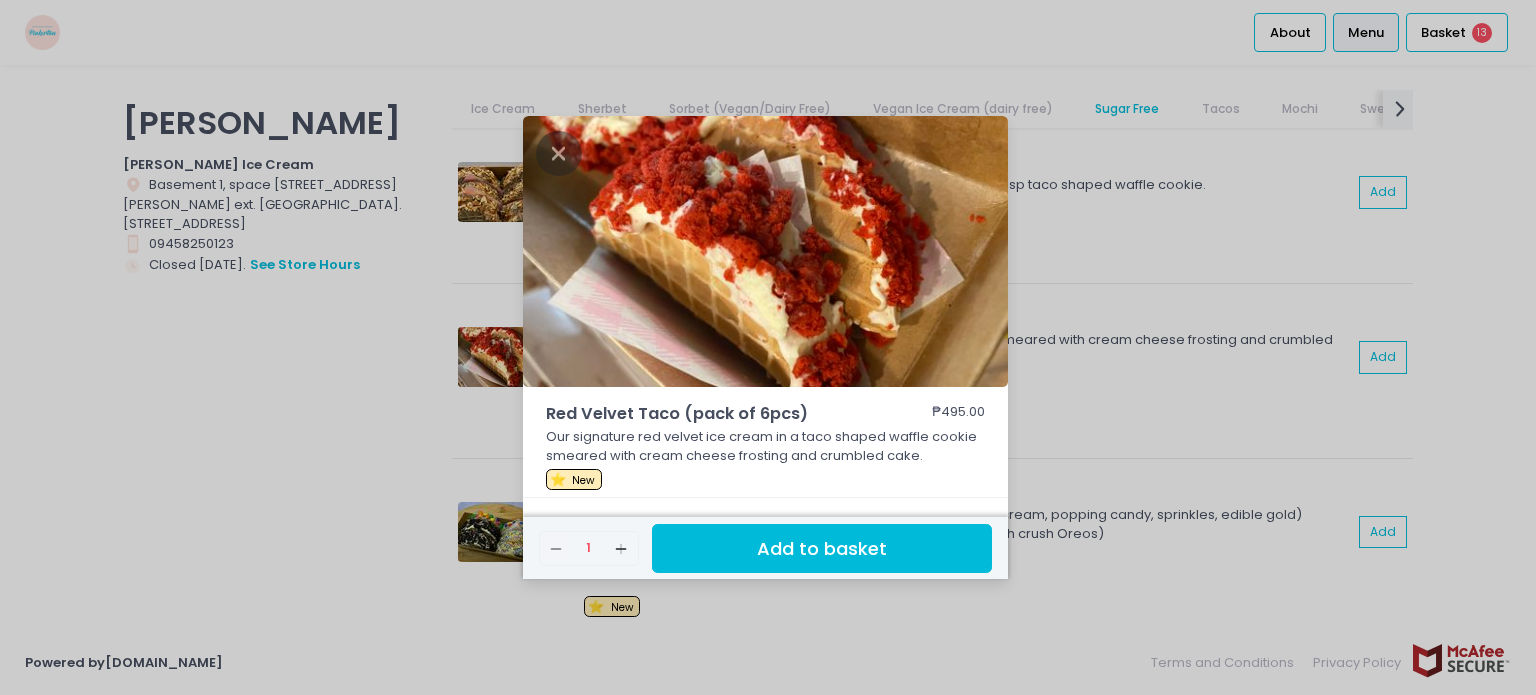 click on "Add to basket" at bounding box center [822, 548] 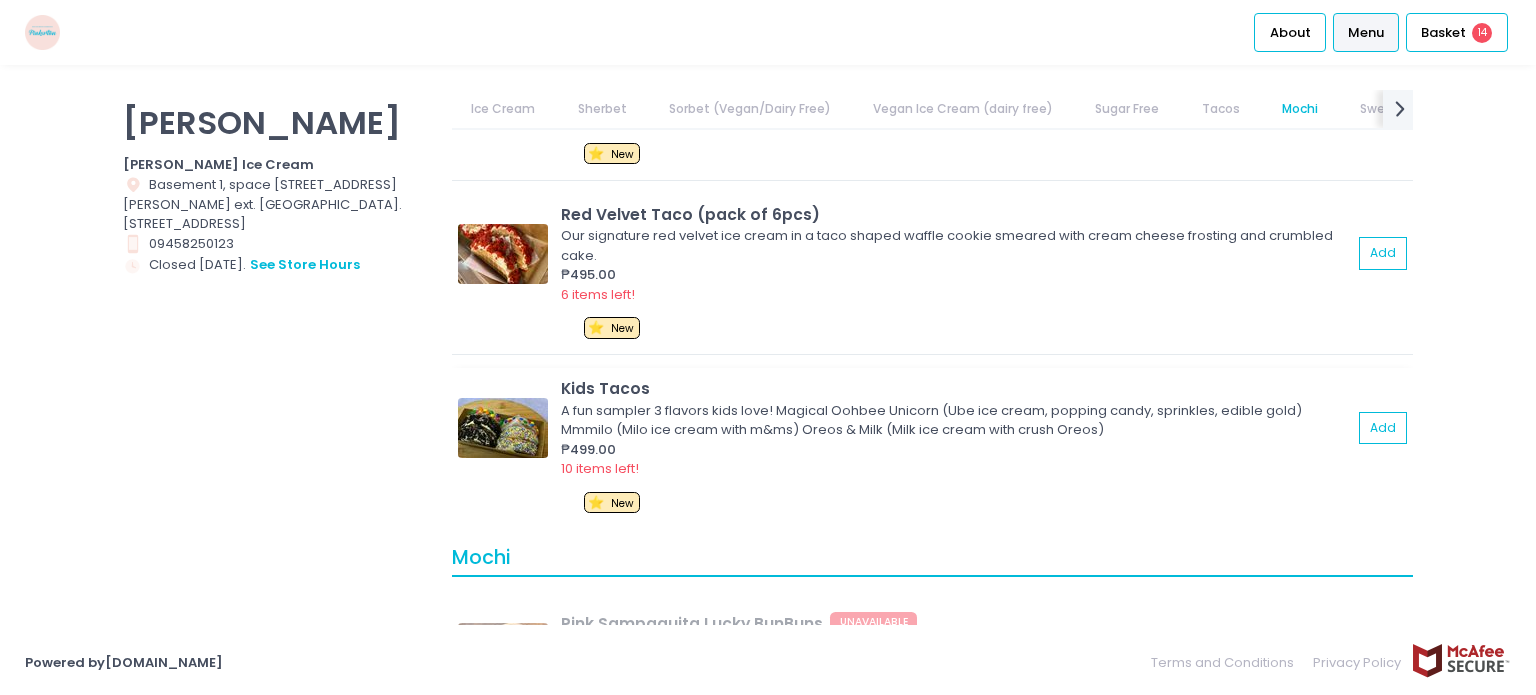 scroll, scrollTop: 7200, scrollLeft: 0, axis: vertical 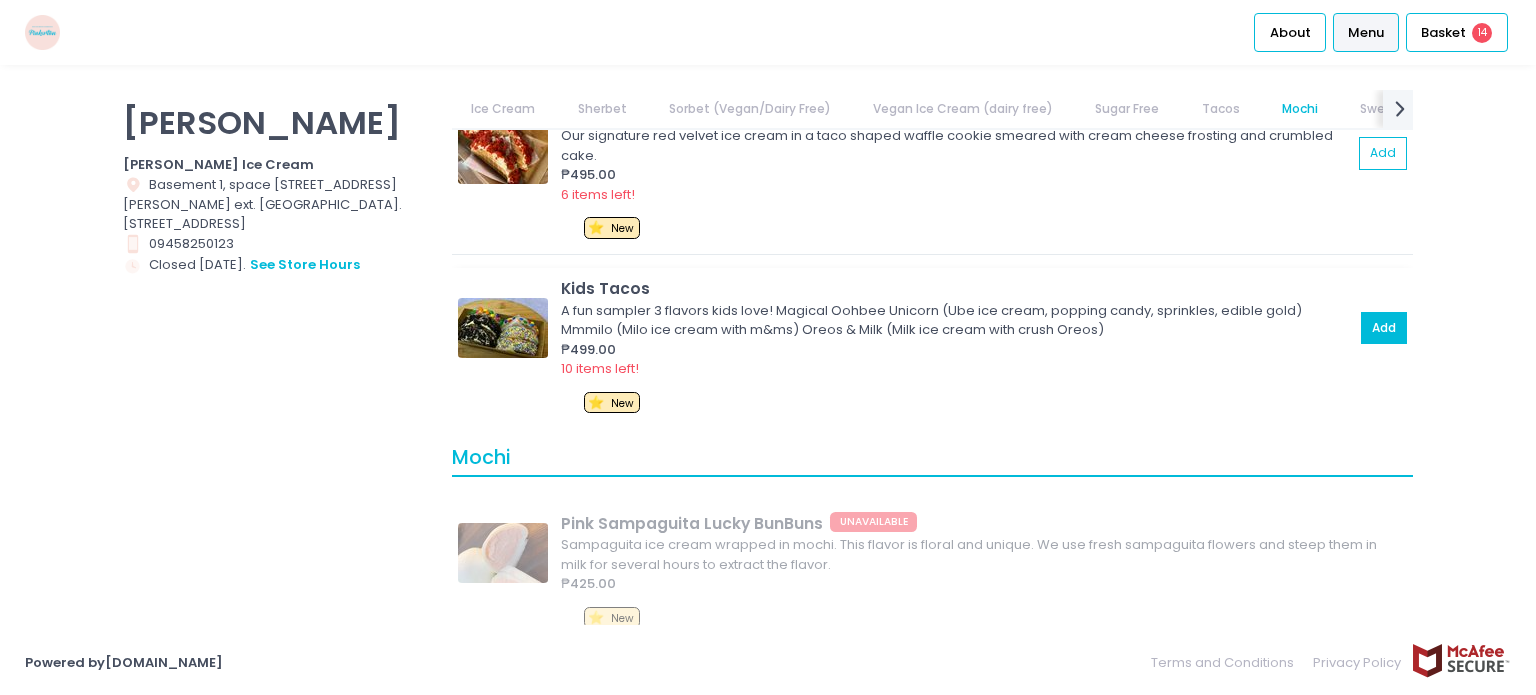 click on "Add" at bounding box center (1384, 328) 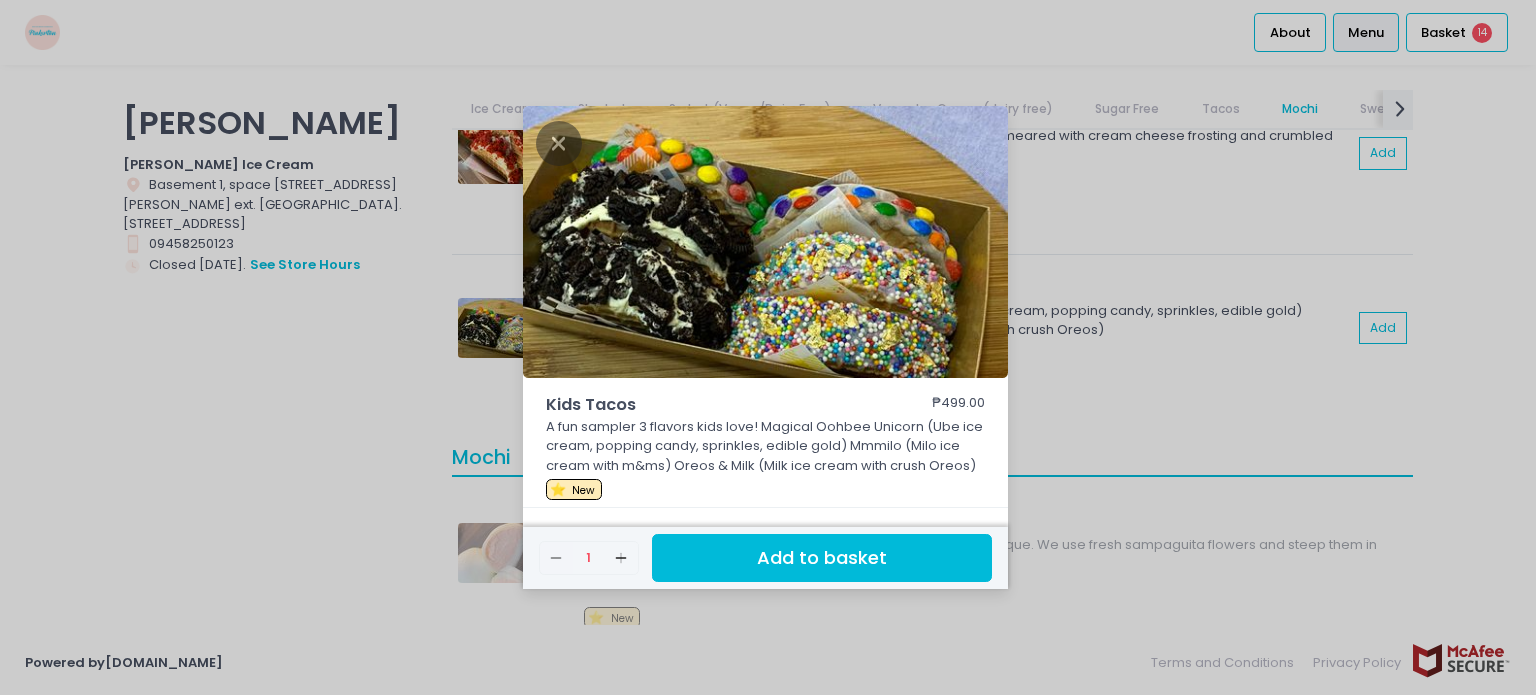 drag, startPoint x: 917, startPoint y: 568, endPoint x: 909, endPoint y: 534, distance: 34.928497 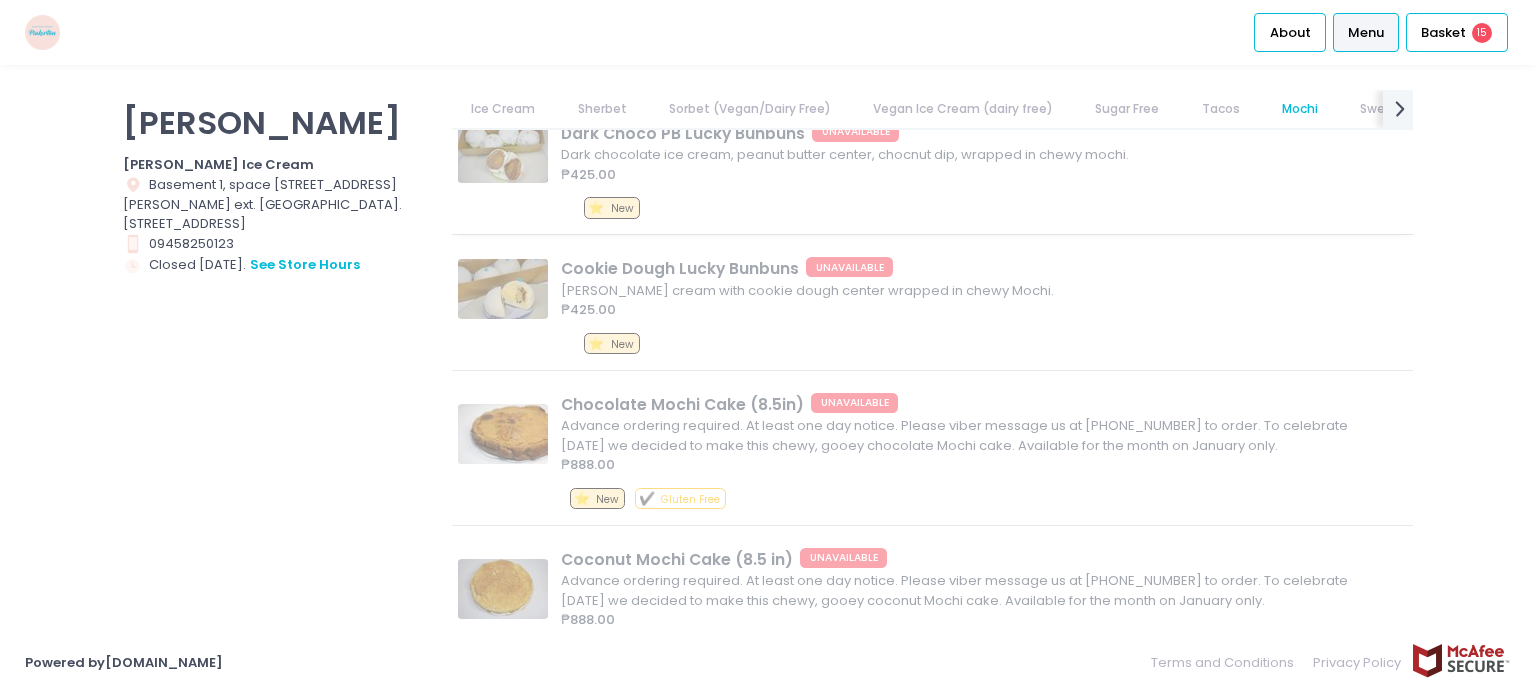 scroll, scrollTop: 7800, scrollLeft: 0, axis: vertical 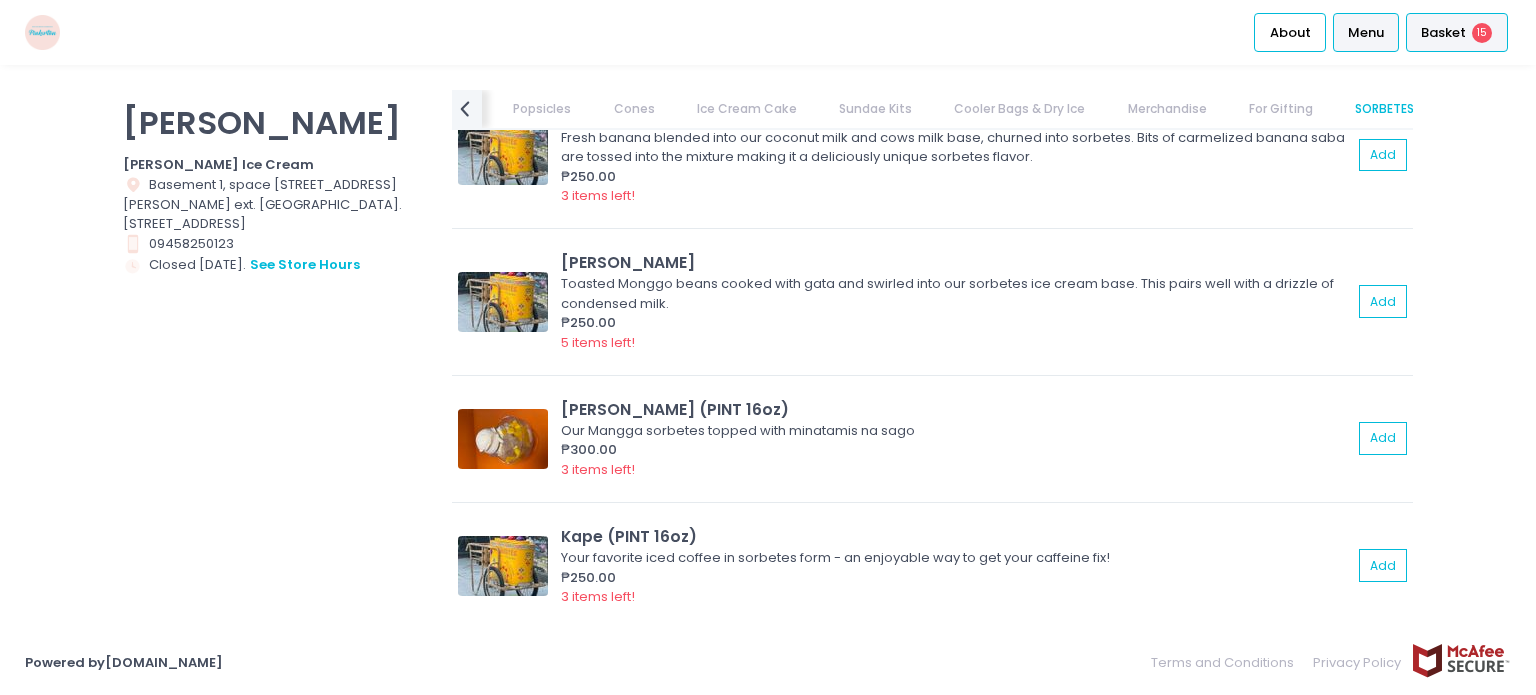 click on "Basket 15" at bounding box center [1457, 32] 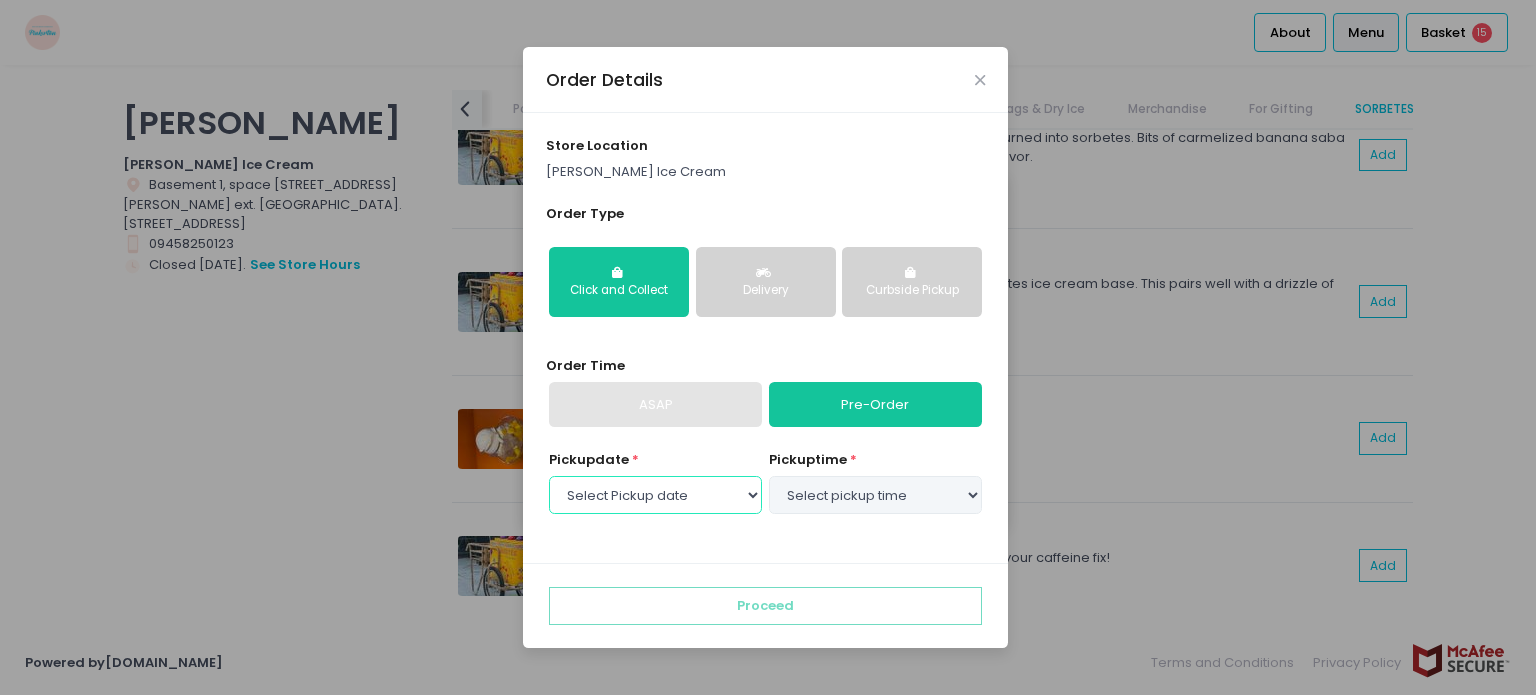 click on "Select Pickup date [DATE] [DATE] [DATE]" at bounding box center (655, 495) 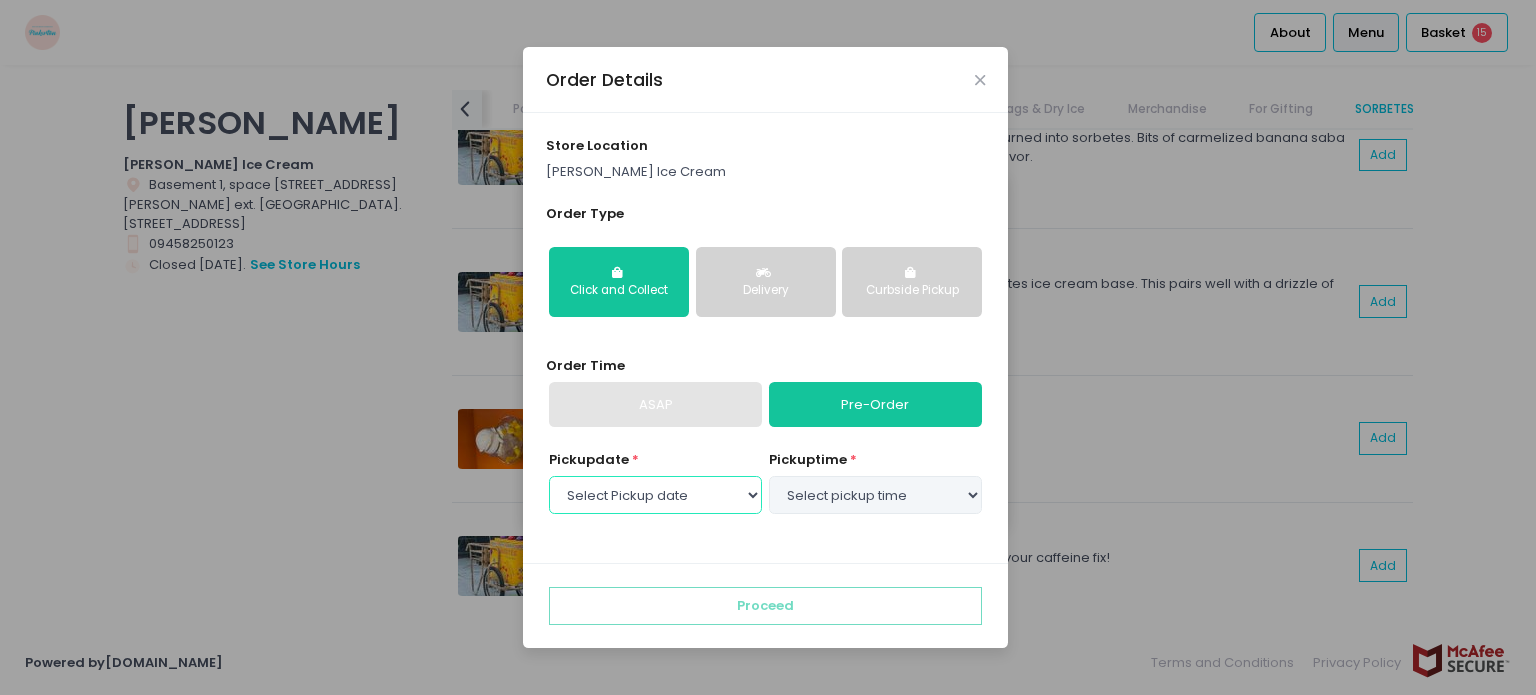 select on "[DATE]" 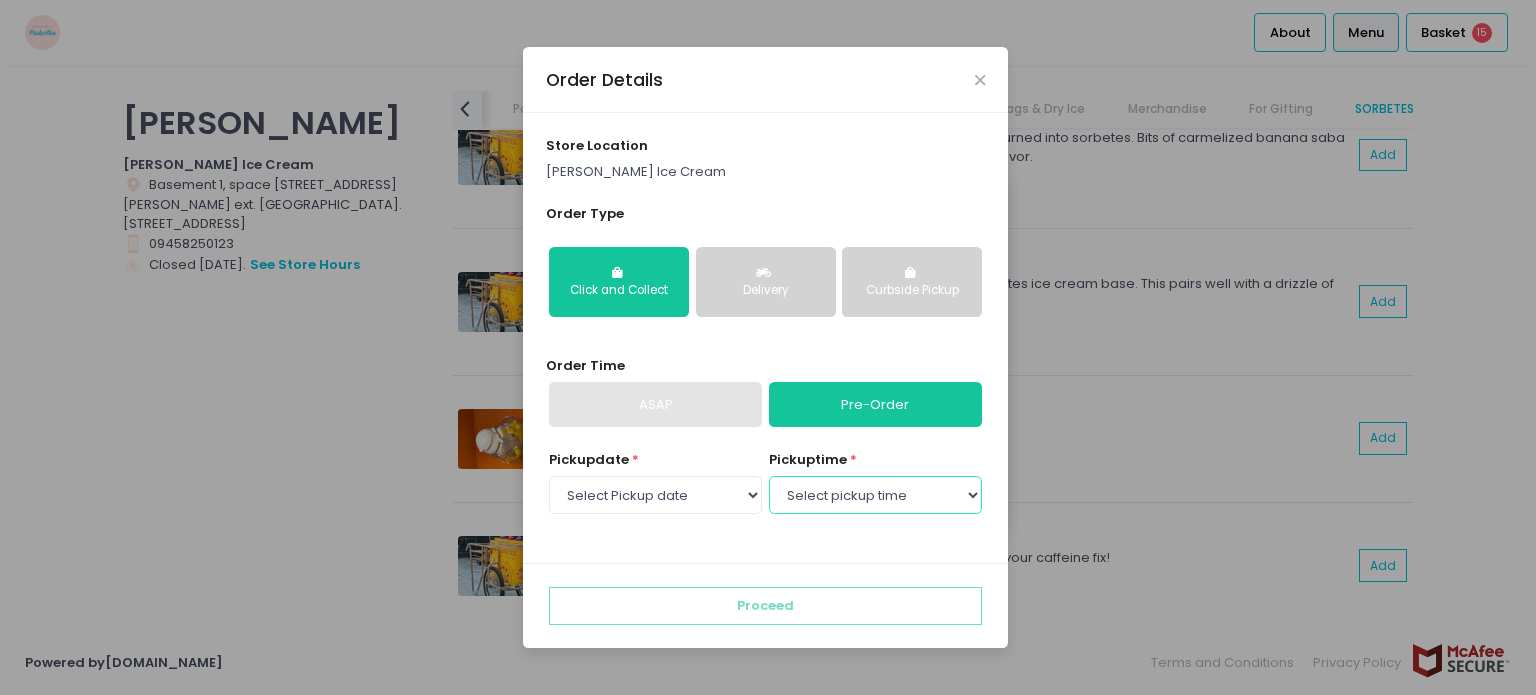 click on "Select pickup time 10:00 AM - 10:30 AM 10:30 AM - 11:00 AM 11:00 AM - 11:30 AM 11:30 AM - 12:00 PM 12:00 PM - 12:30 PM 12:30 PM - 01:00 PM 01:00 PM - 01:30 PM 01:30 PM - 02:00 PM 02:00 PM - 02:30 PM 02:30 PM - 03:00 PM 03:00 PM - 03:30 PM 03:30 PM - 04:00 PM 04:00 PM - 04:30 PM 04:30 PM - 05:00 PM 05:00 PM - 05:30 PM 05:30 PM - 06:00 PM" at bounding box center [875, 495] 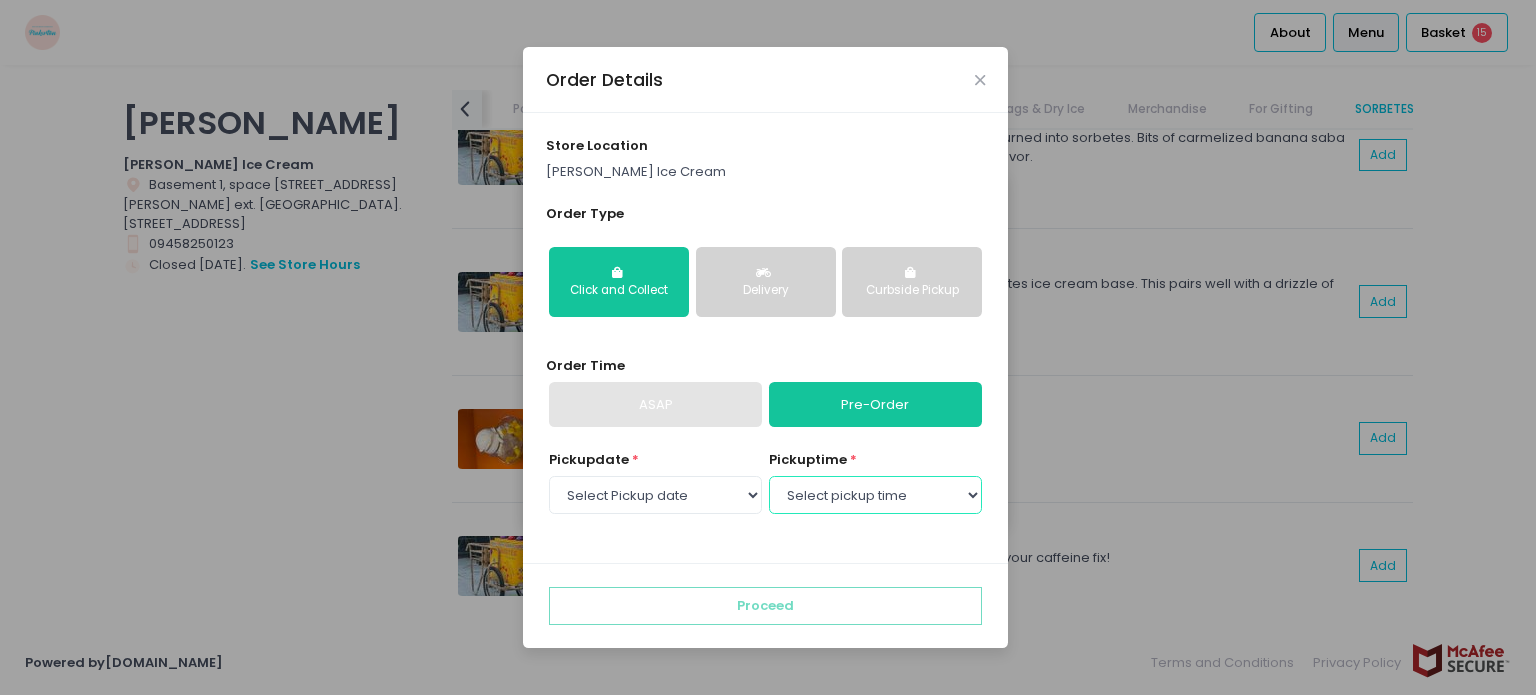 select on "16:00" 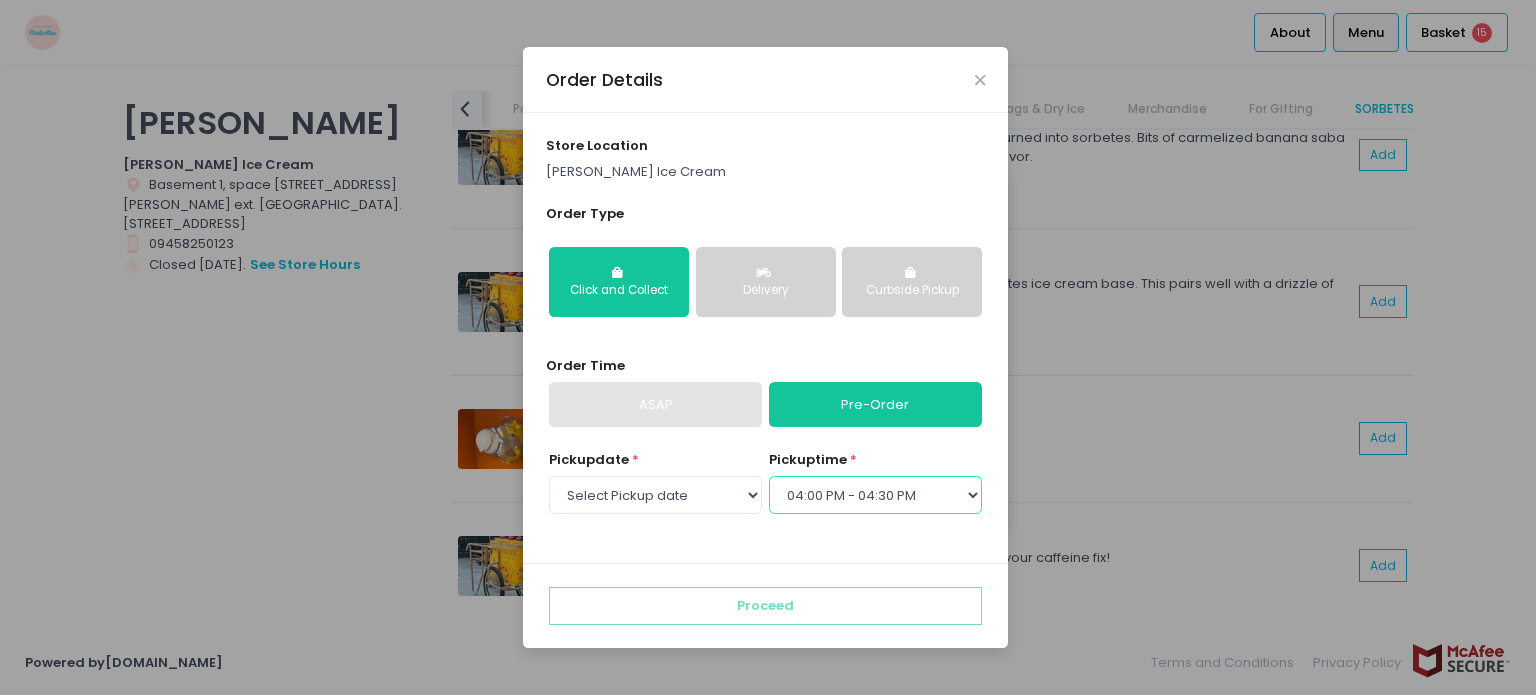 click on "Select pickup time 10:00 AM - 10:30 AM 10:30 AM - 11:00 AM 11:00 AM - 11:30 AM 11:30 AM - 12:00 PM 12:00 PM - 12:30 PM 12:30 PM - 01:00 PM 01:00 PM - 01:30 PM 01:30 PM - 02:00 PM 02:00 PM - 02:30 PM 02:30 PM - 03:00 PM 03:00 PM - 03:30 PM 03:30 PM - 04:00 PM 04:00 PM - 04:30 PM 04:30 PM - 05:00 PM 05:00 PM - 05:30 PM 05:30 PM - 06:00 PM" at bounding box center (875, 495) 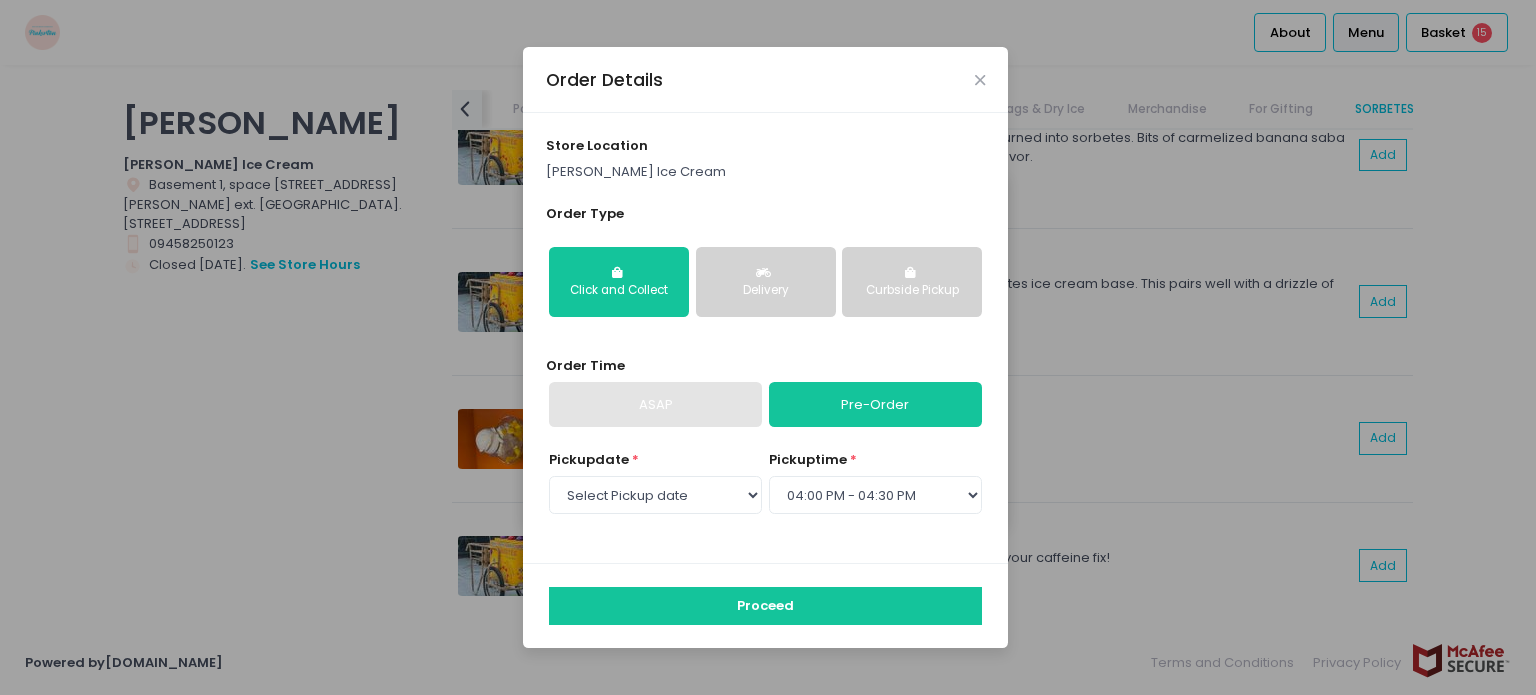 click on "Proceed" at bounding box center [765, 606] 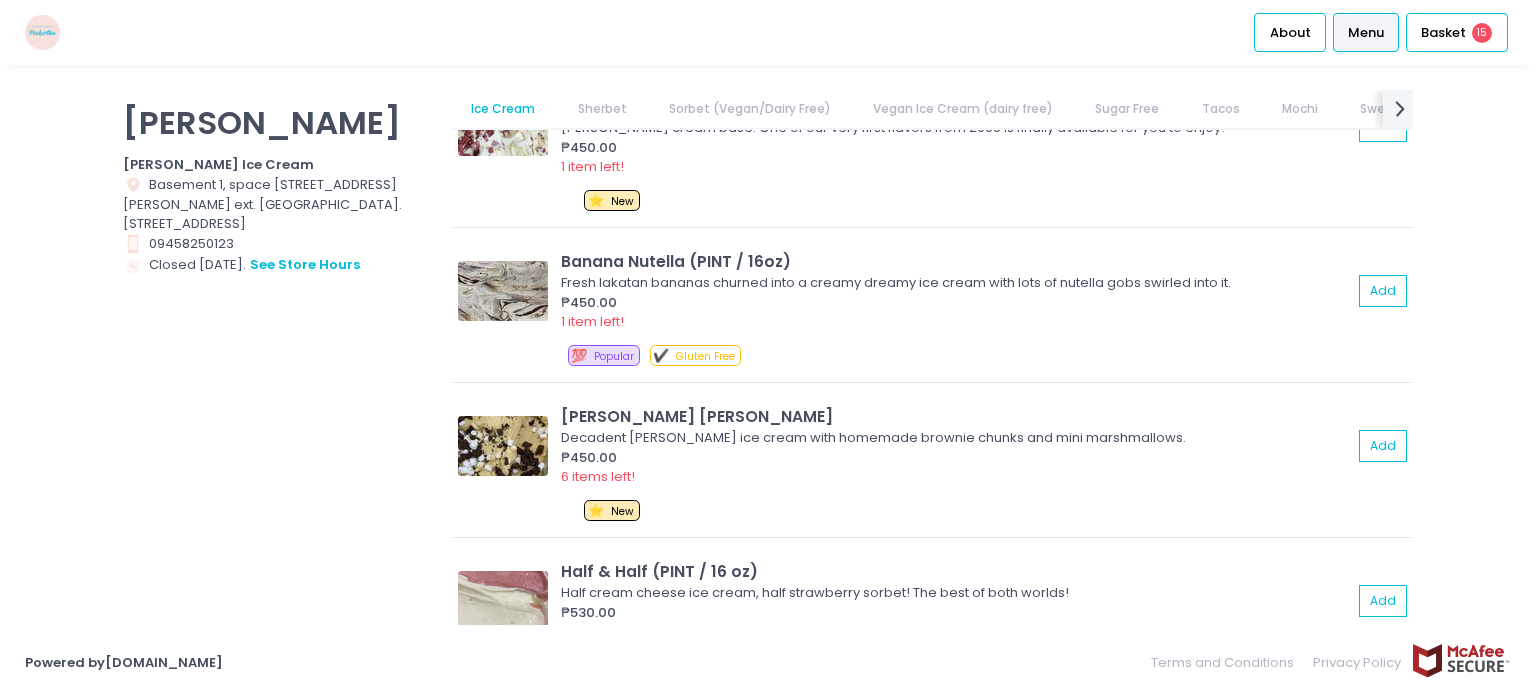 scroll, scrollTop: 1300, scrollLeft: 0, axis: vertical 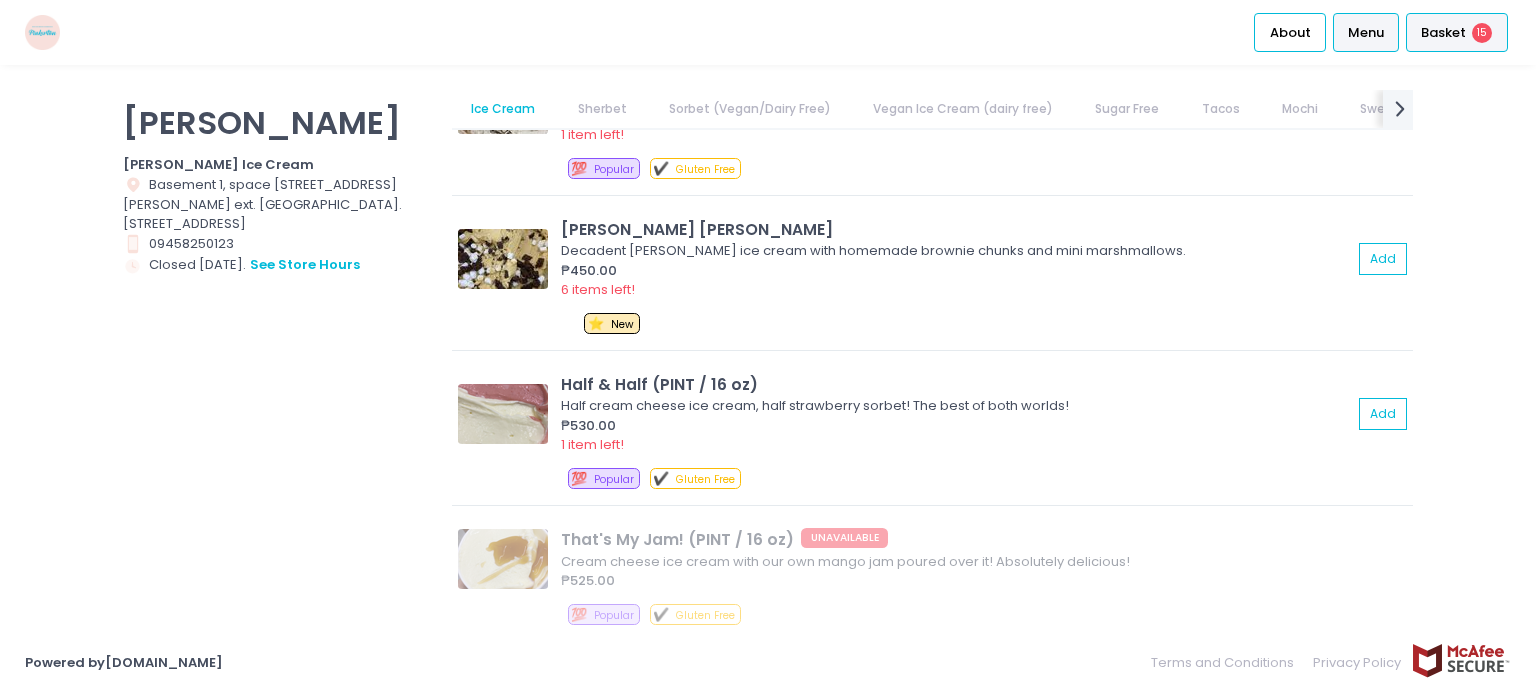 click on "Basket" at bounding box center (1443, 33) 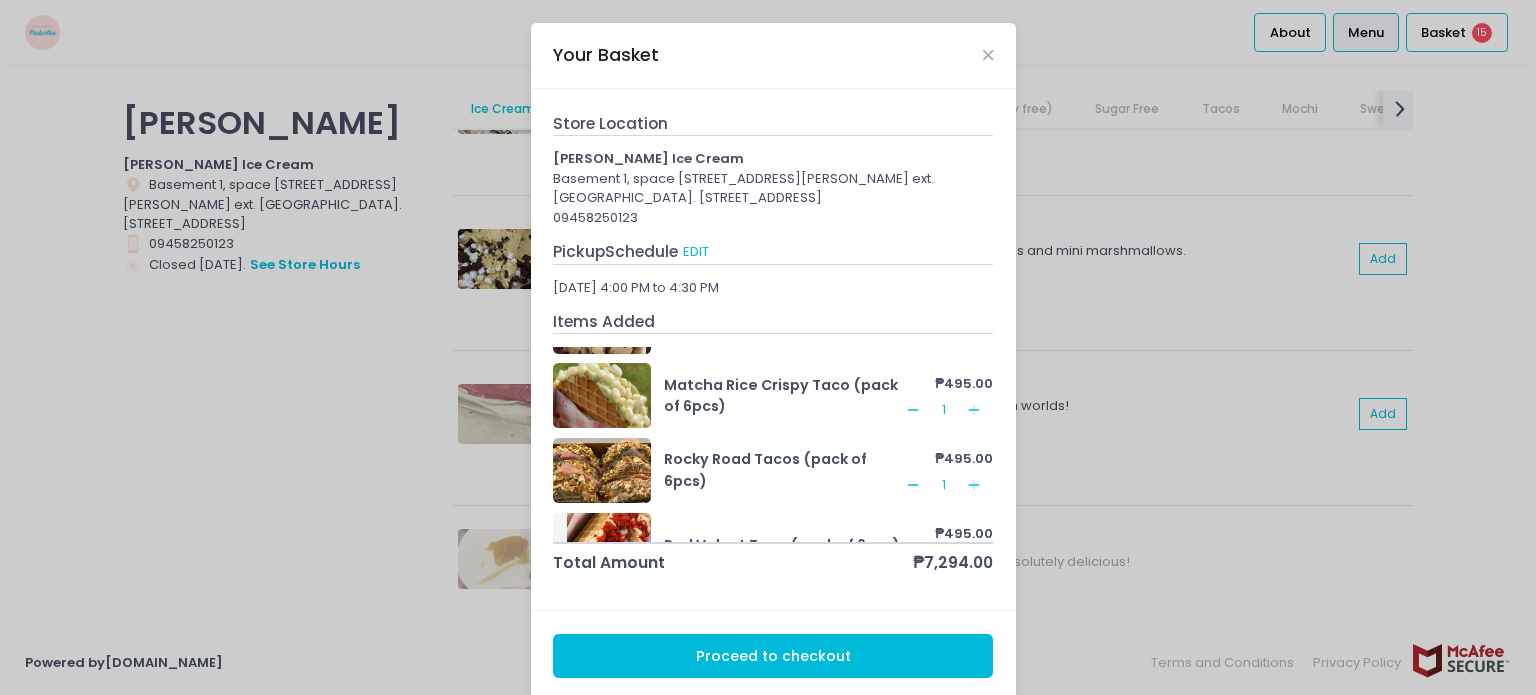 scroll, scrollTop: 936, scrollLeft: 0, axis: vertical 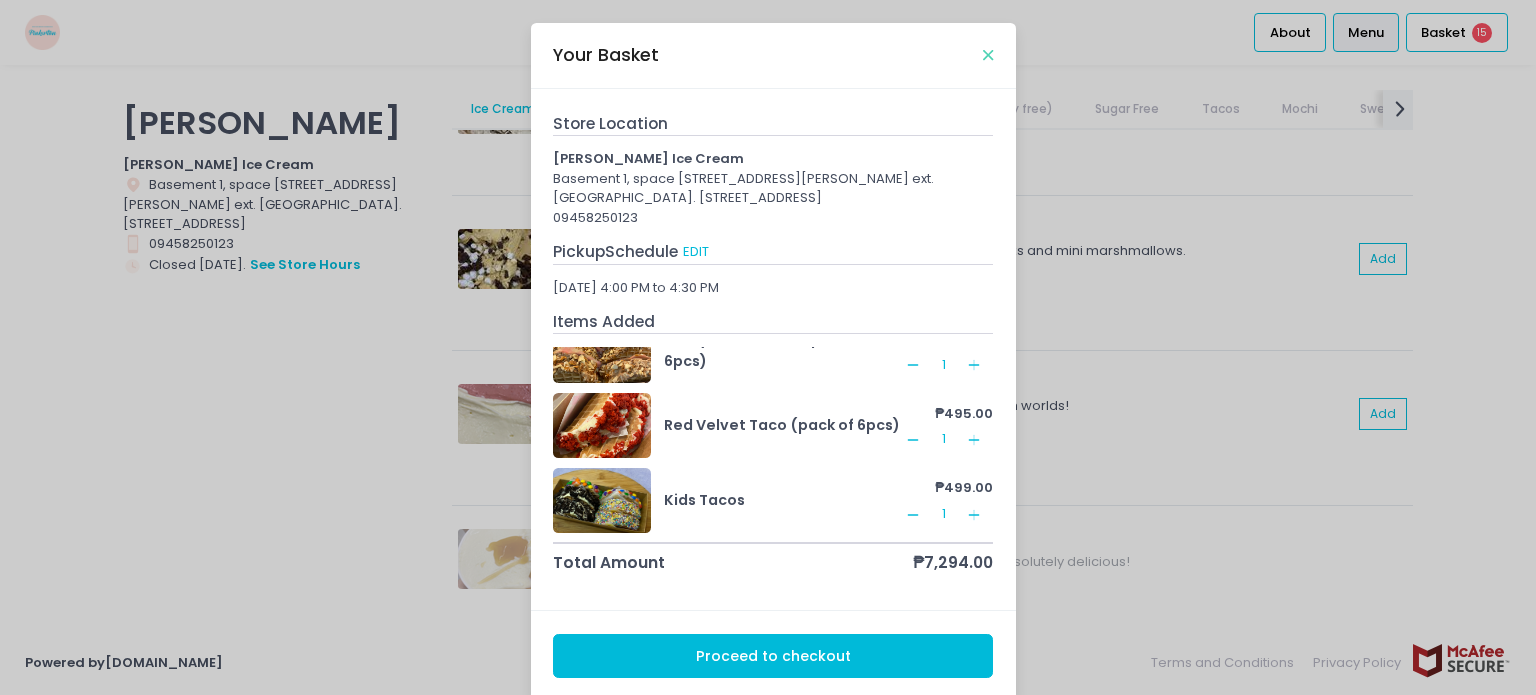 click at bounding box center (988, 55) 